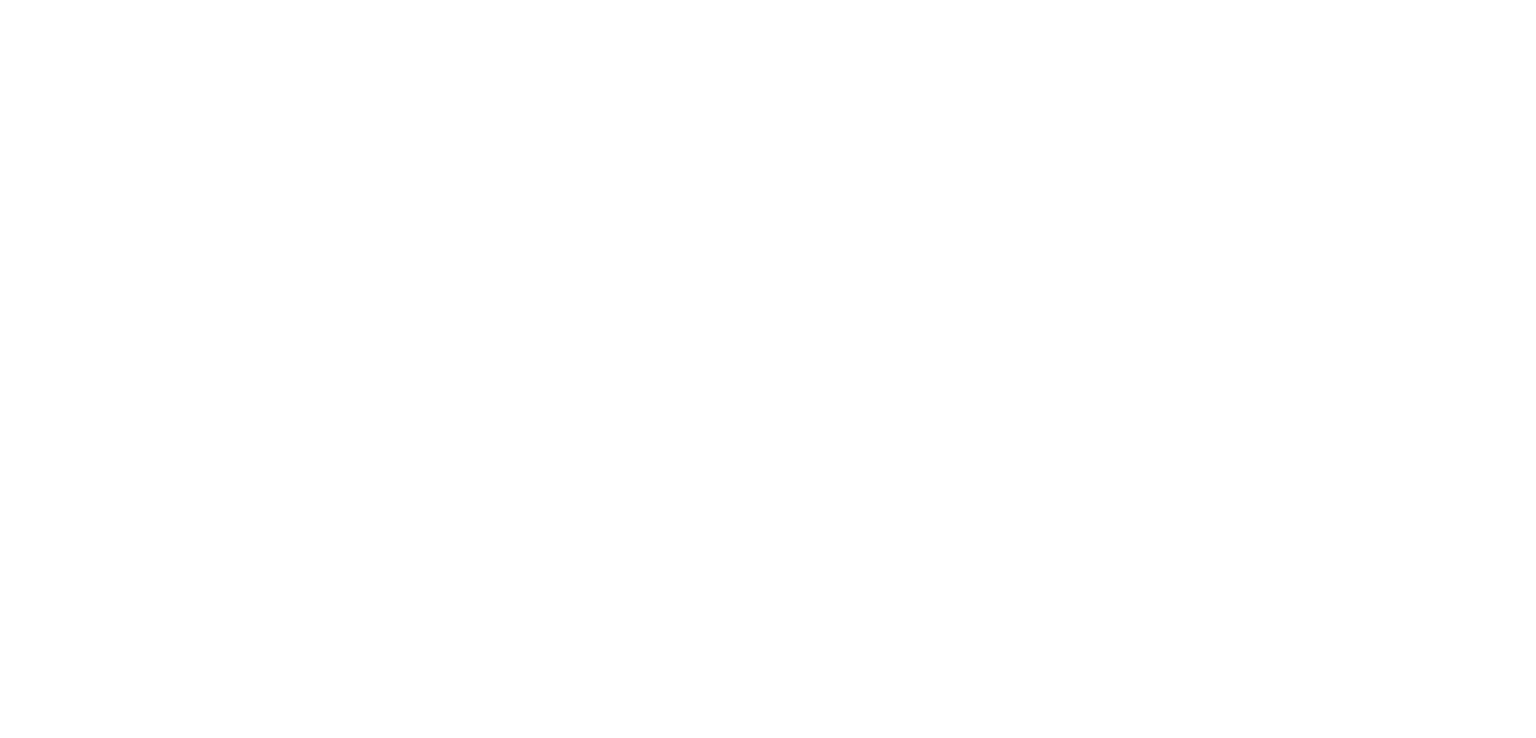 scroll, scrollTop: 0, scrollLeft: 0, axis: both 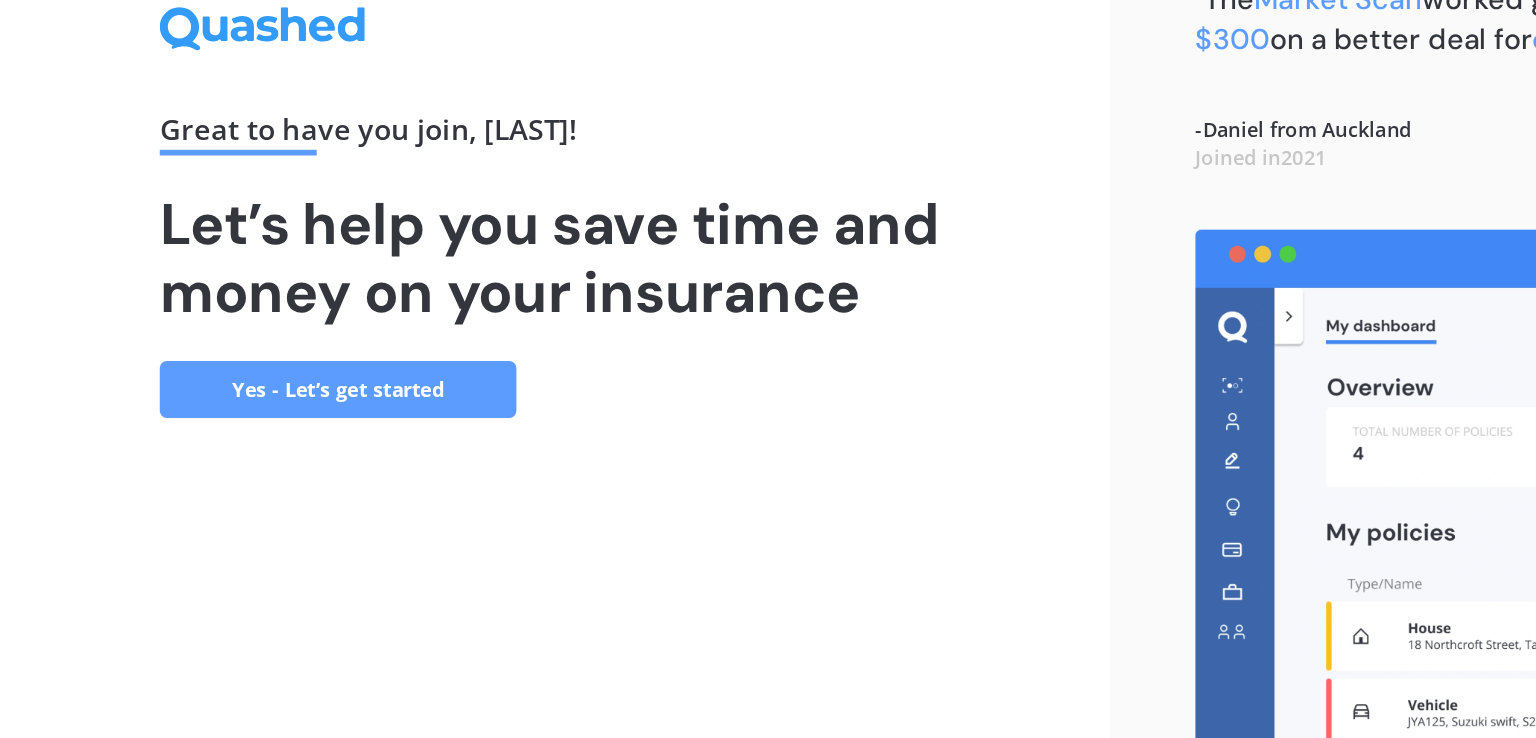 click on "Yes - Let’s get started" at bounding box center [237, 493] 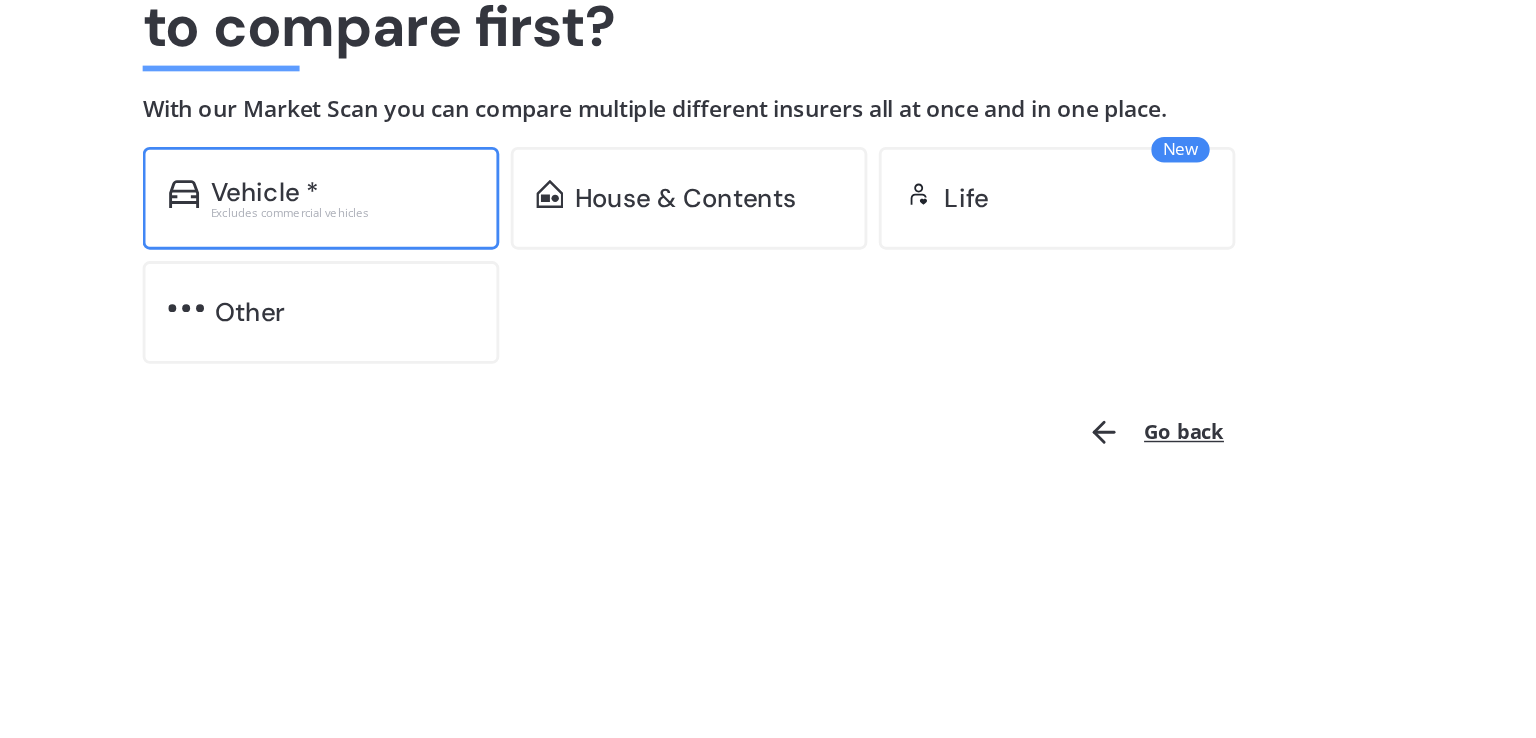 click on "Vehicle * Excludes commercial vehicles" at bounding box center [225, 359] 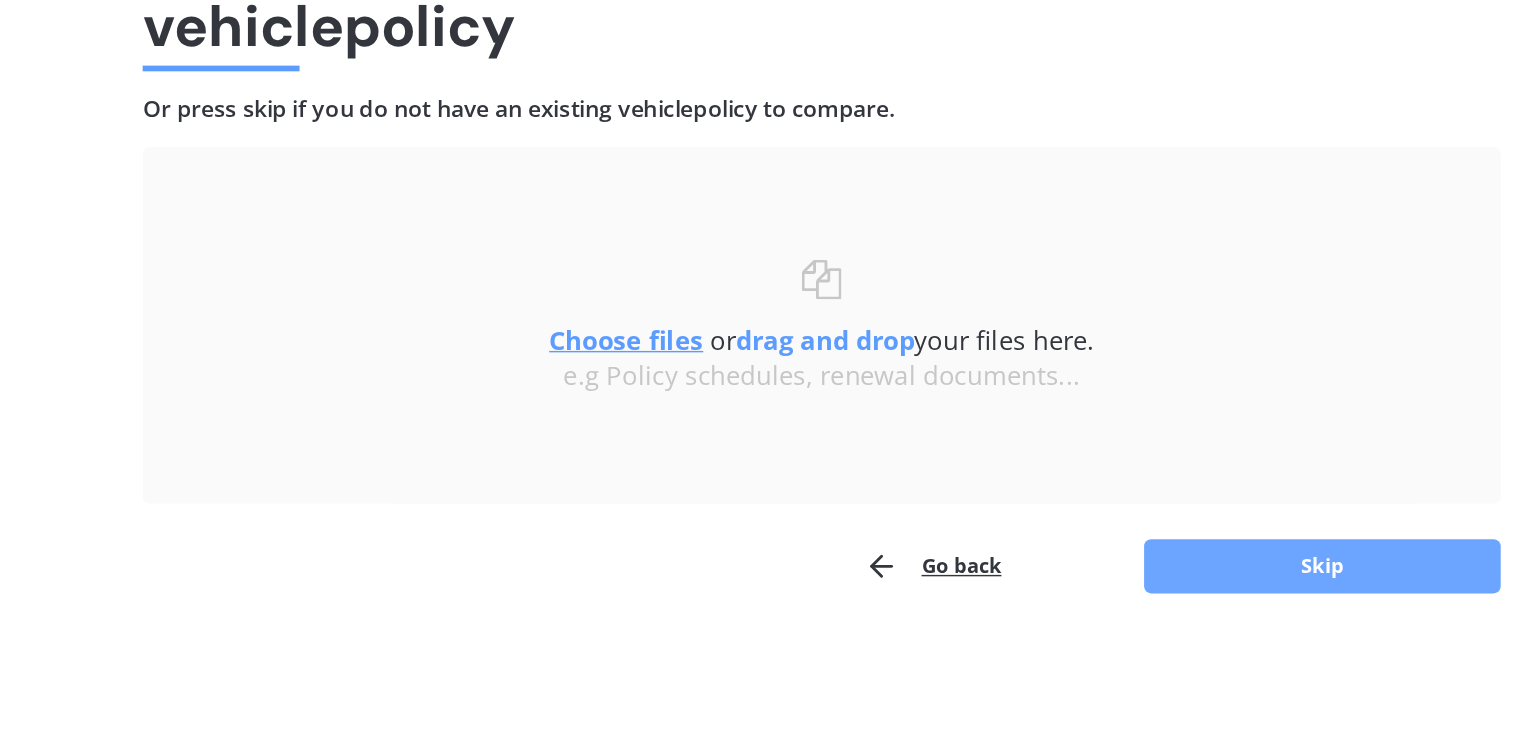 click on "Skip" at bounding box center (927, 617) 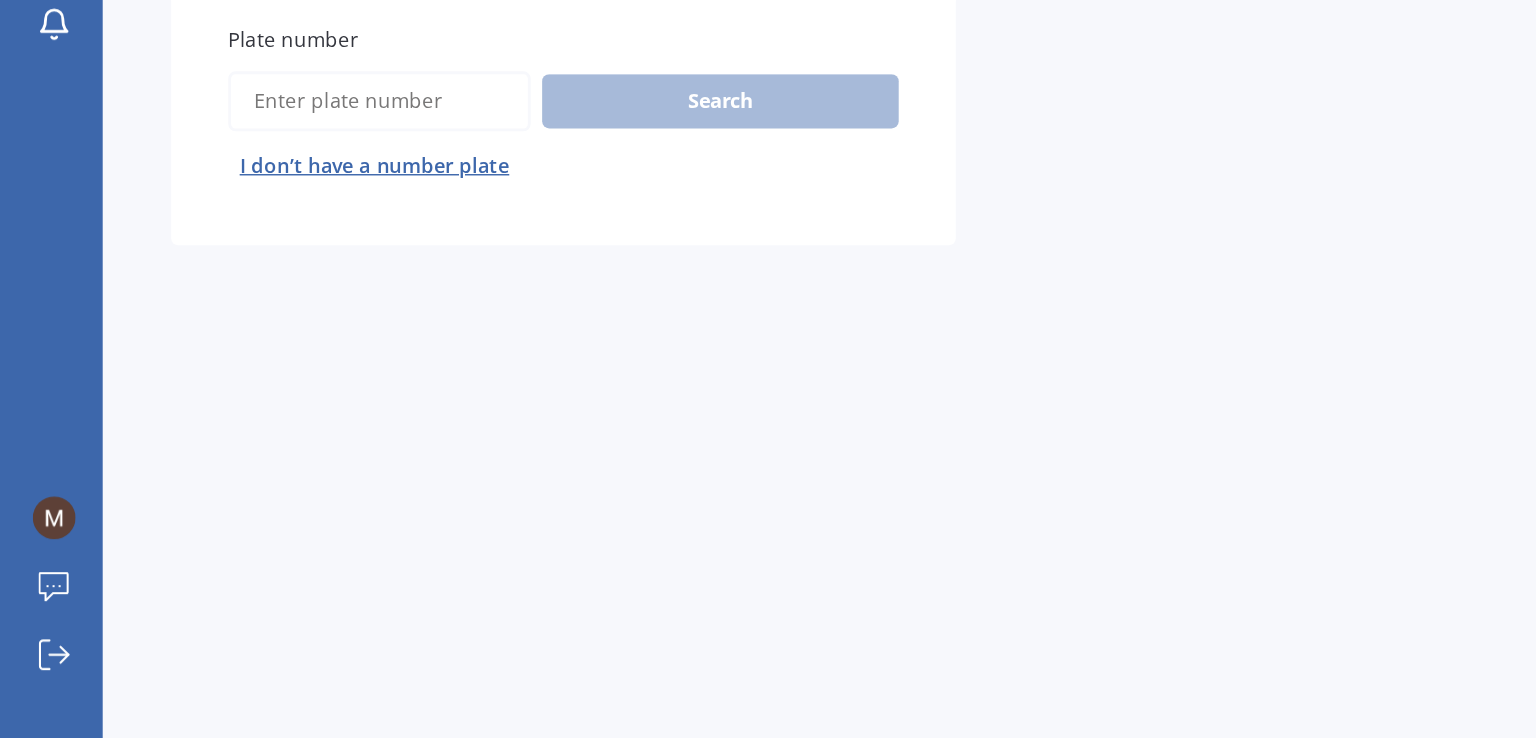 click on "Plate number" at bounding box center [266, 291] 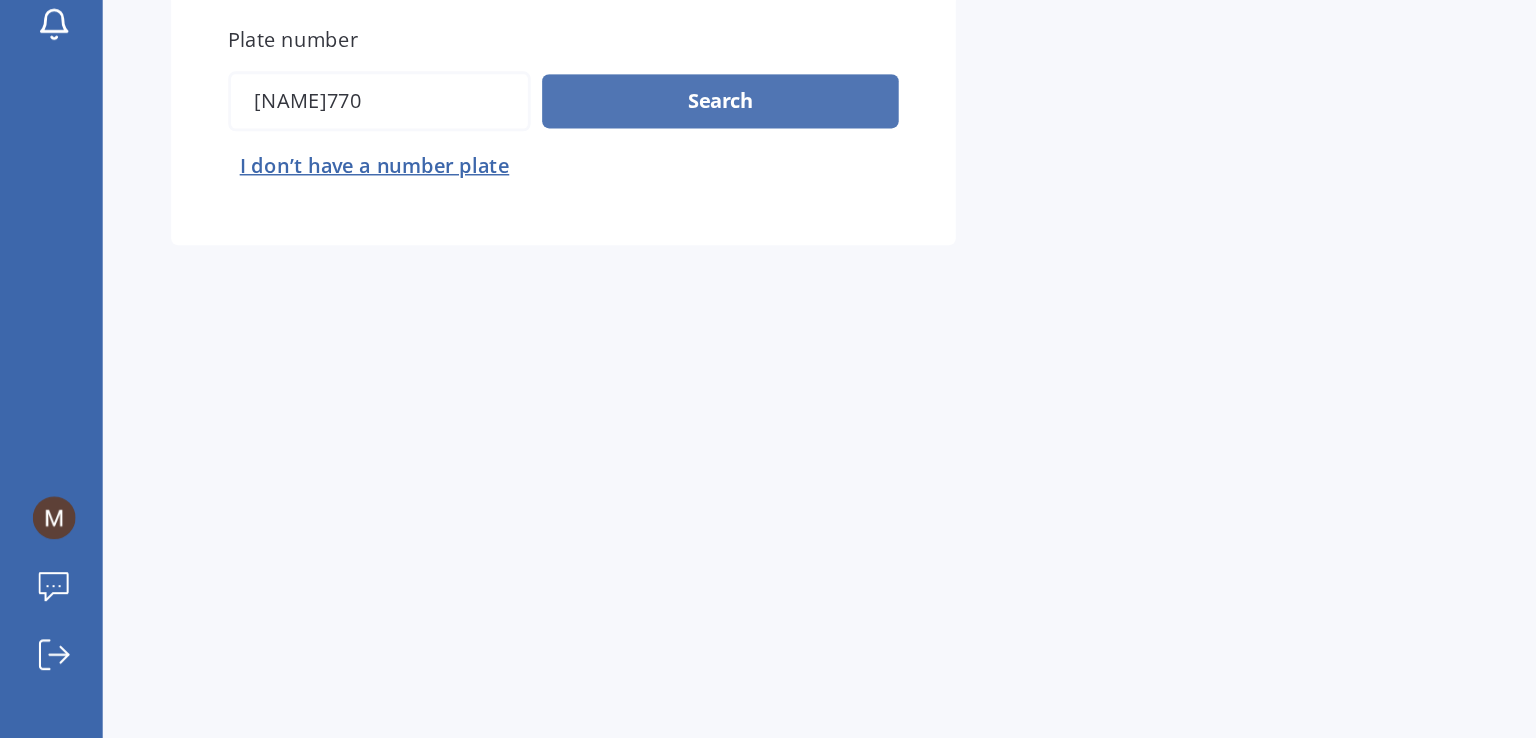 type on "[NAME]770" 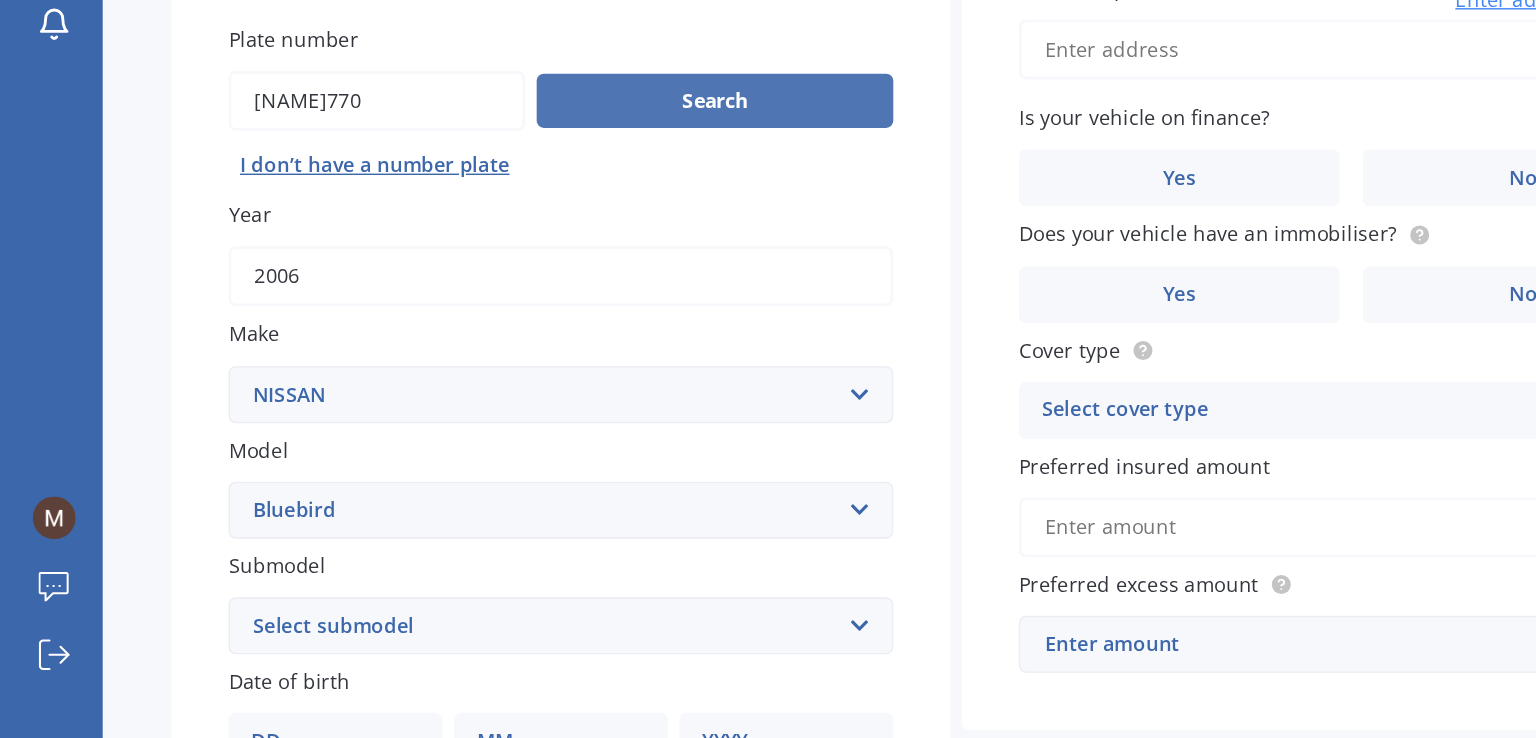 type 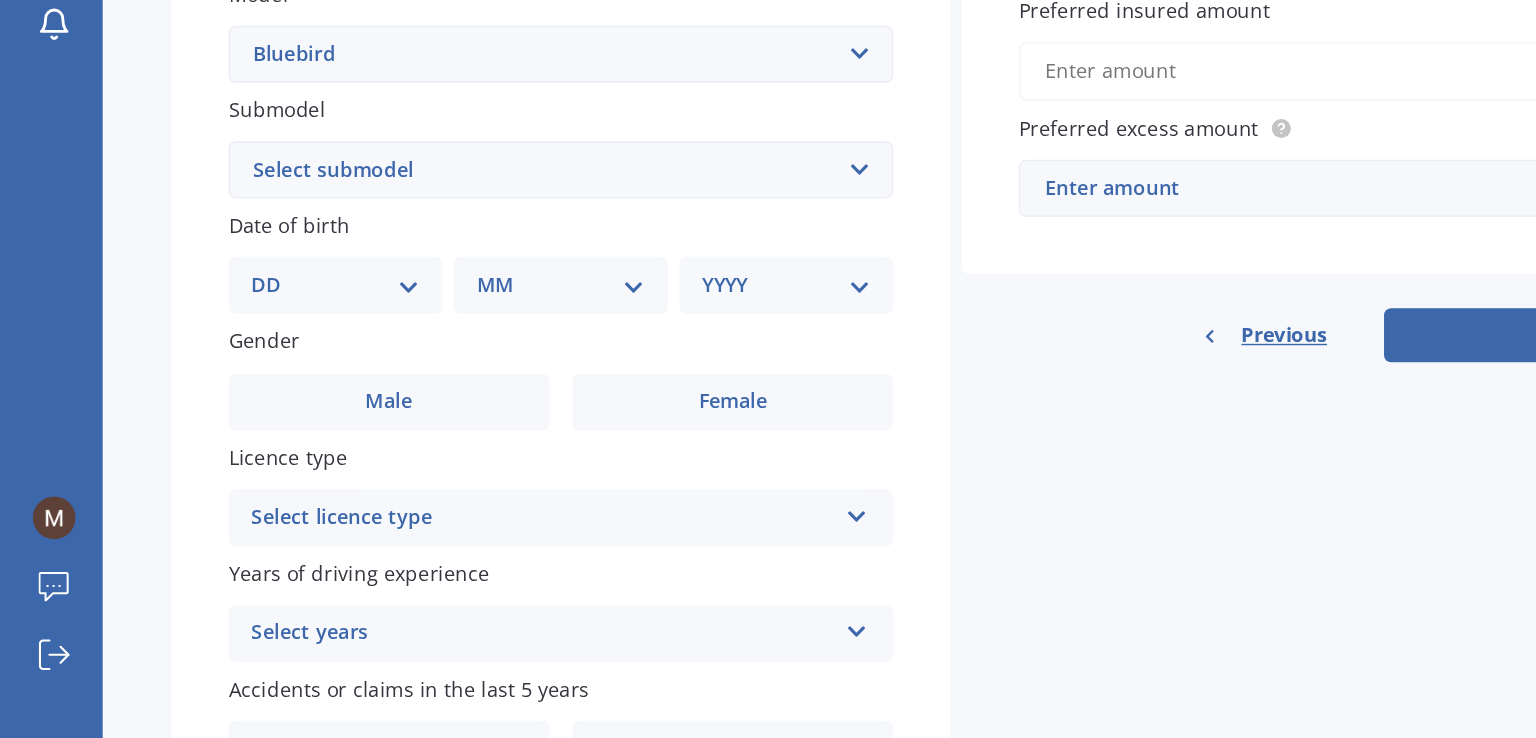 scroll, scrollTop: 360, scrollLeft: 0, axis: vertical 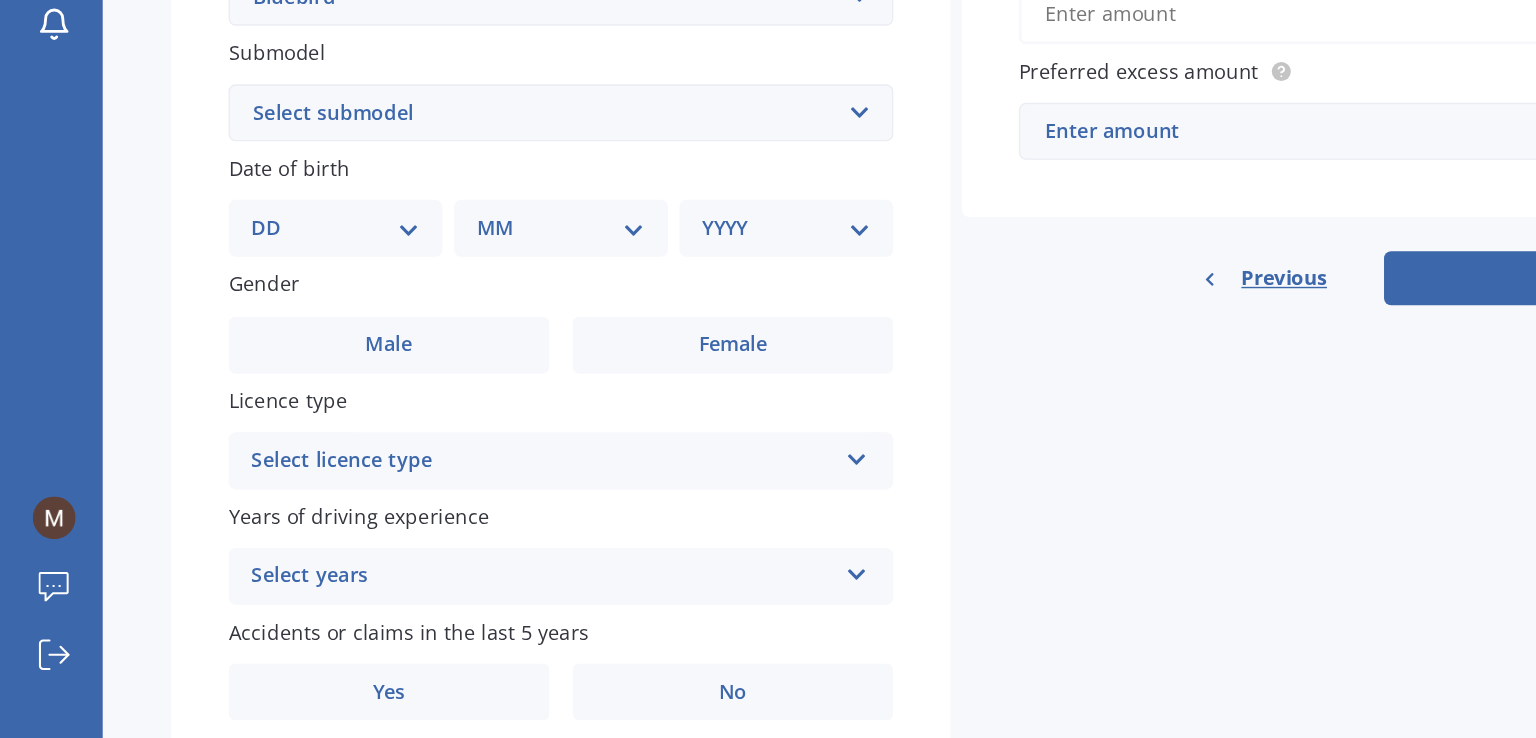 click on "Select submodel (All other) 1.8 2 ARX Attessa SSS Diesel SSS" at bounding box center [393, 299] 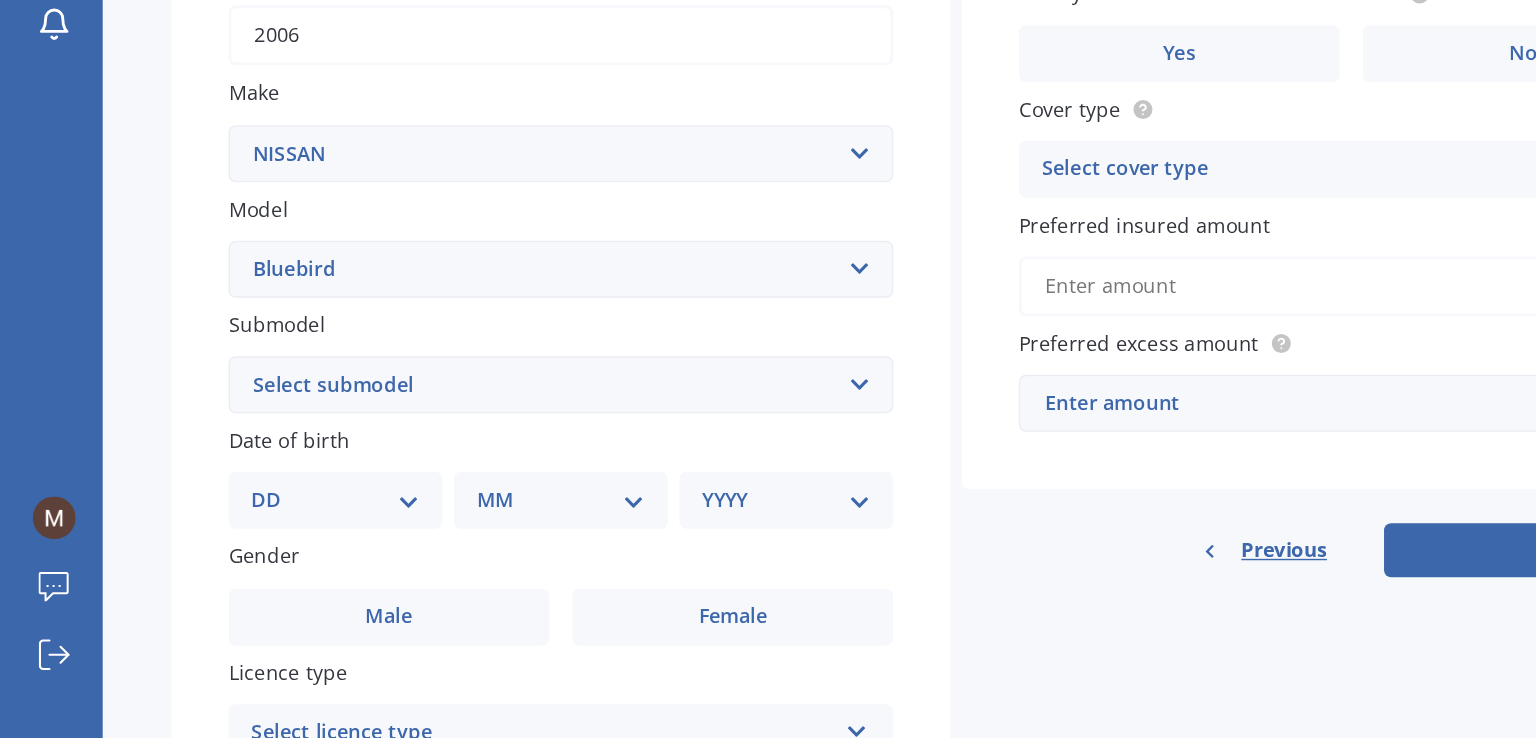 scroll, scrollTop: 120, scrollLeft: 0, axis: vertical 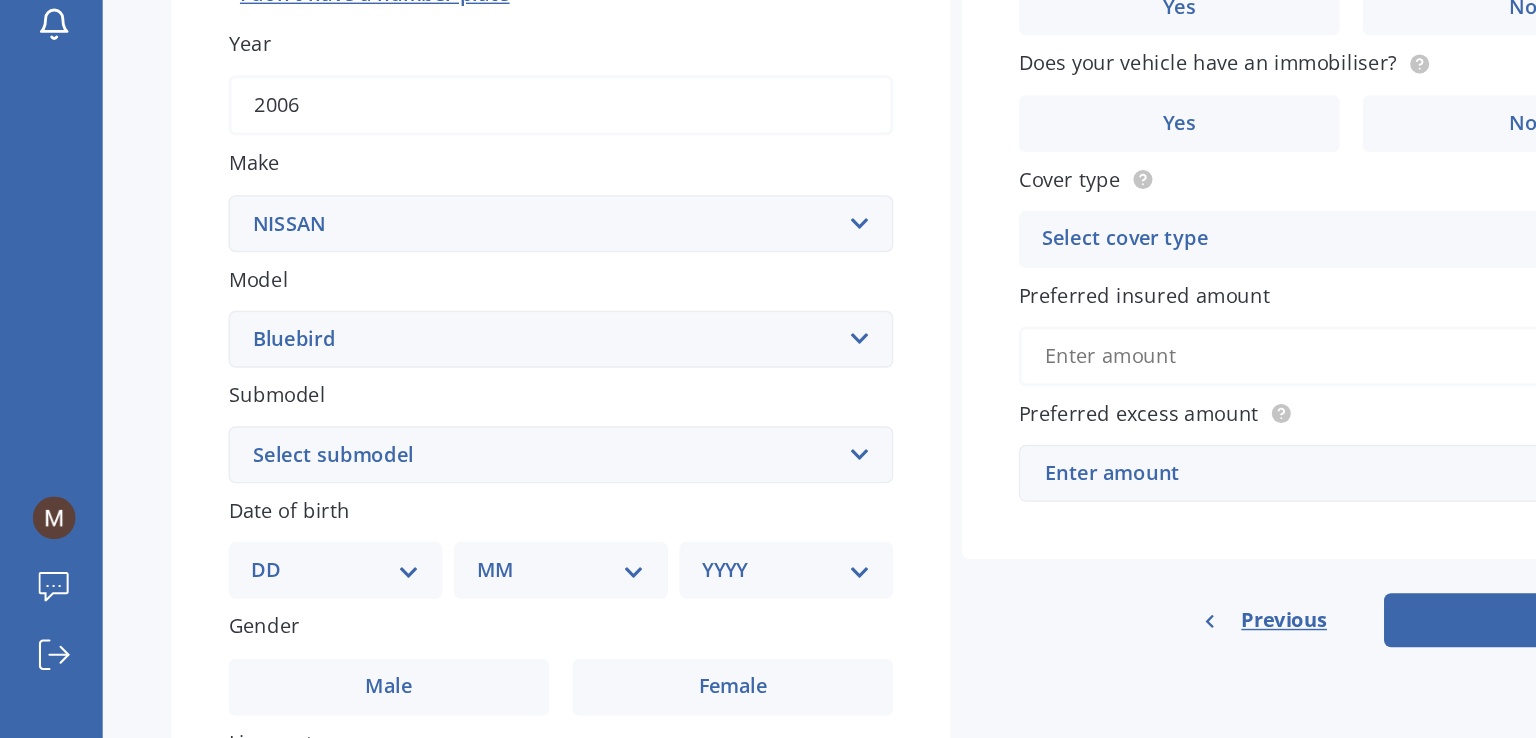 click on "Select submodel (All other) 1.8 2 ARX Attessa SSS Diesel SSS" at bounding box center (393, 539) 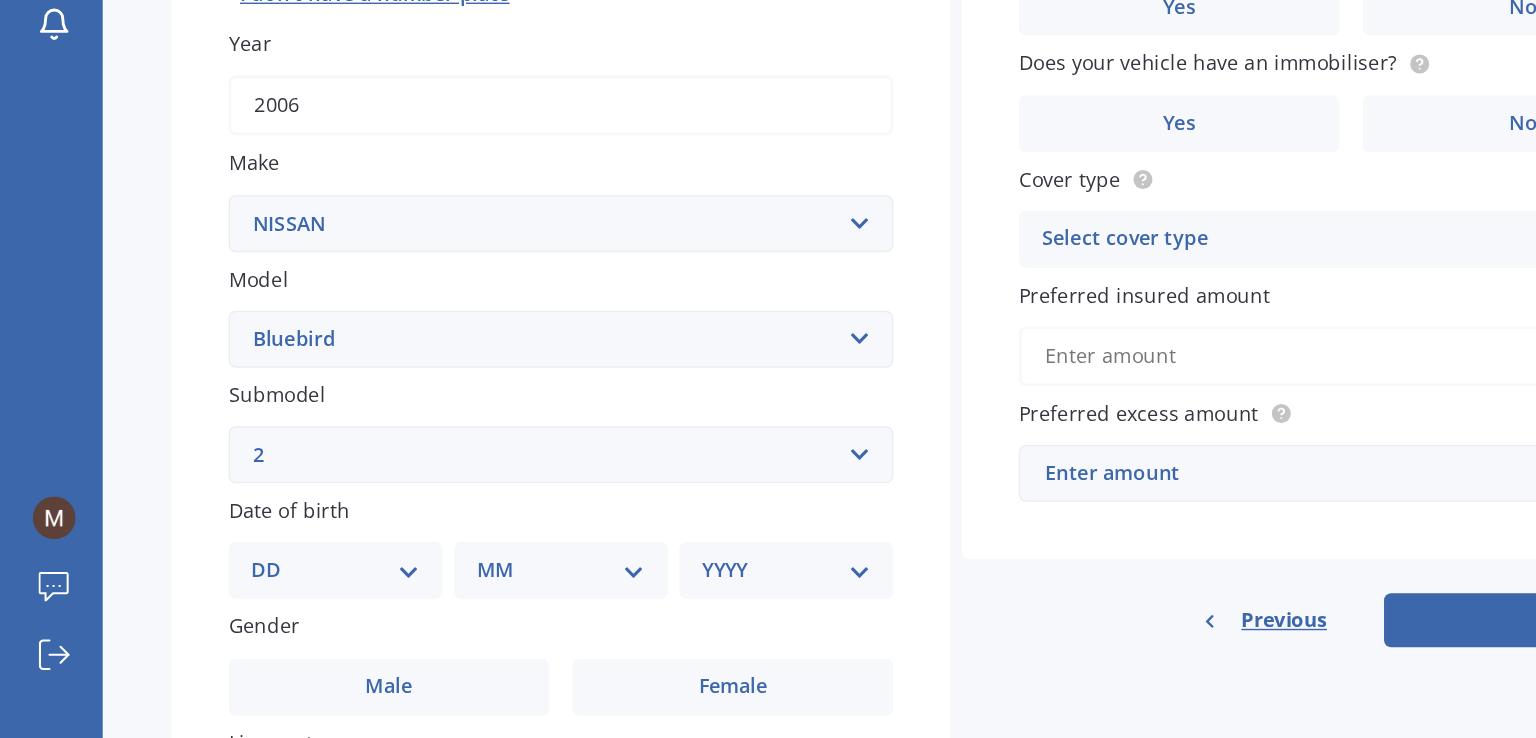 click on "Select submodel (All other) 1.8 2 ARX Attessa SSS Diesel SSS" at bounding box center (393, 539) 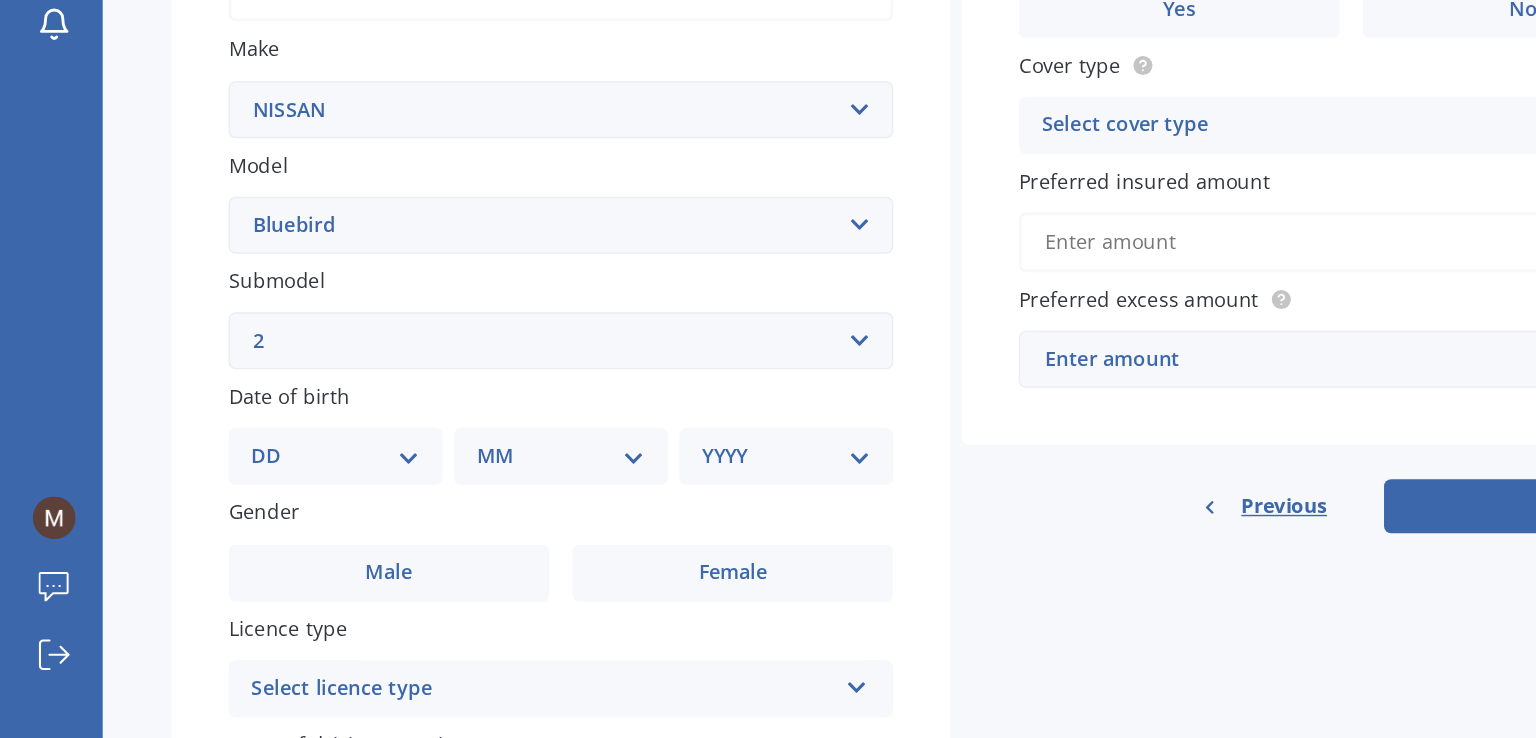 scroll, scrollTop: 320, scrollLeft: 0, axis: vertical 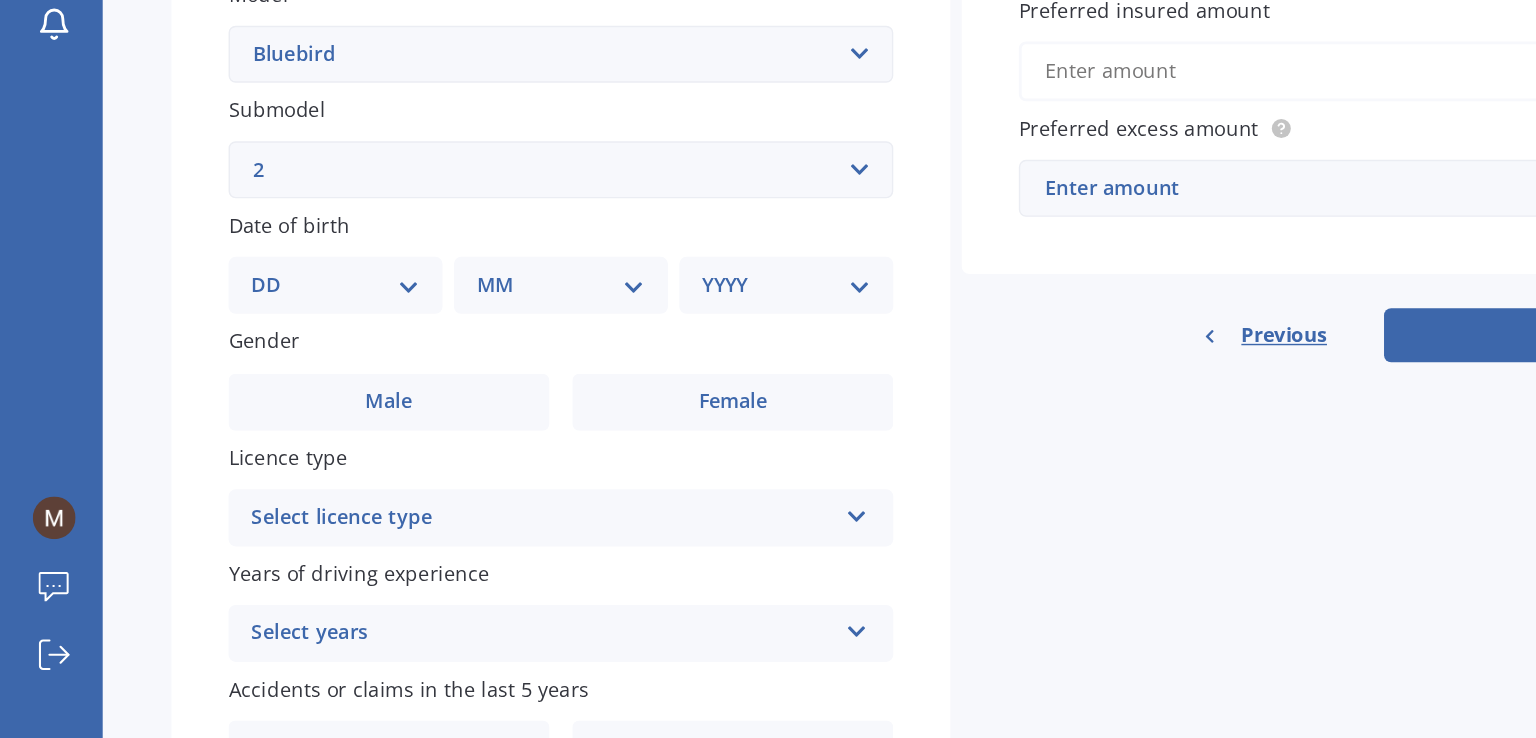 click on "DD 01 02 03 04 05 06 07 08 09 10 11 12 13 14 15 16 17 18 19 20 21 22 23 24 25 26 27 28 29 30 31" at bounding box center (235, 420) 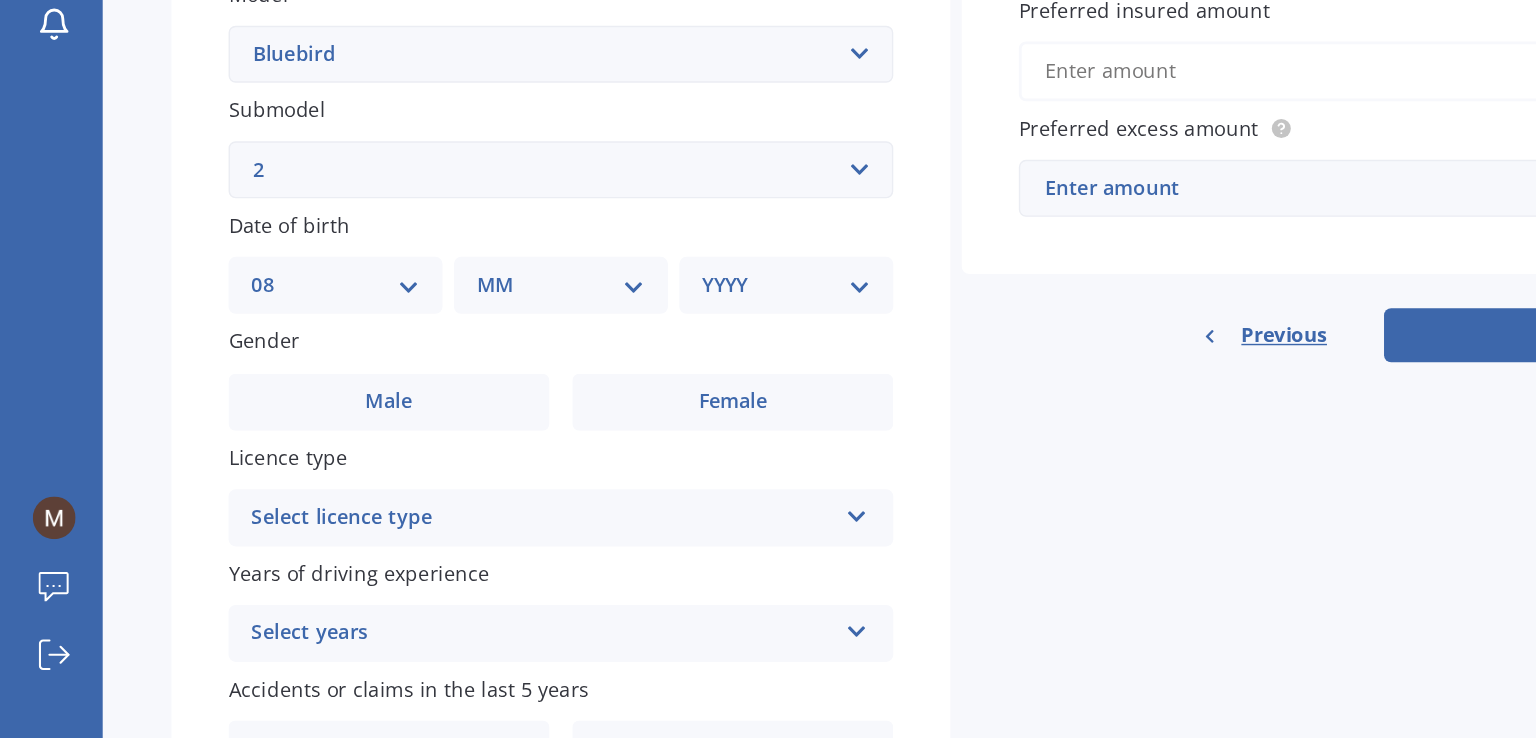 click on "DD 01 02 03 04 05 06 07 08 09 10 11 12 13 14 15 16 17 18 19 20 21 22 23 24 25 26 27 28 29 30 31" at bounding box center [235, 420] 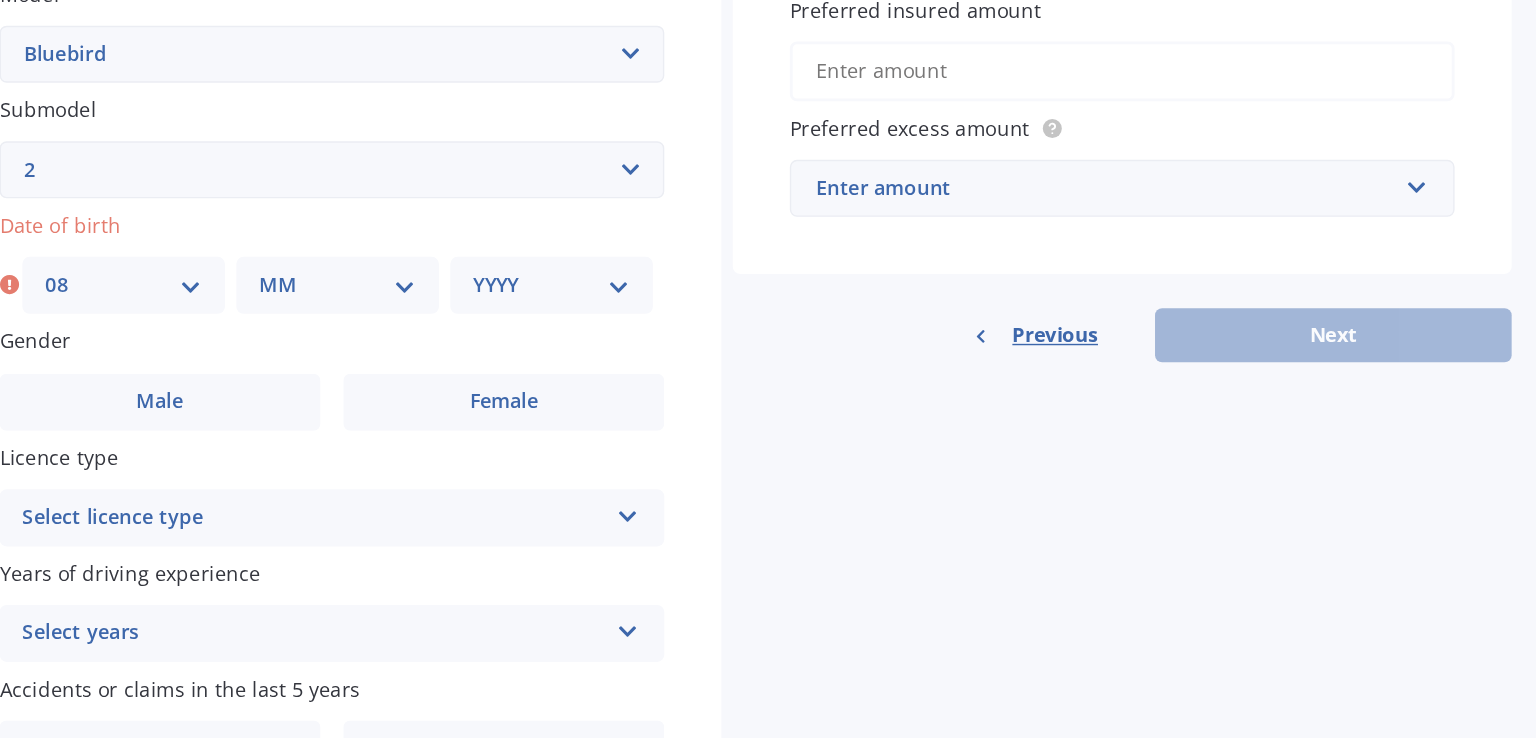 click on "MM 01 02 03 04 05 06 07 08 09 10 11 12" at bounding box center (397, 420) 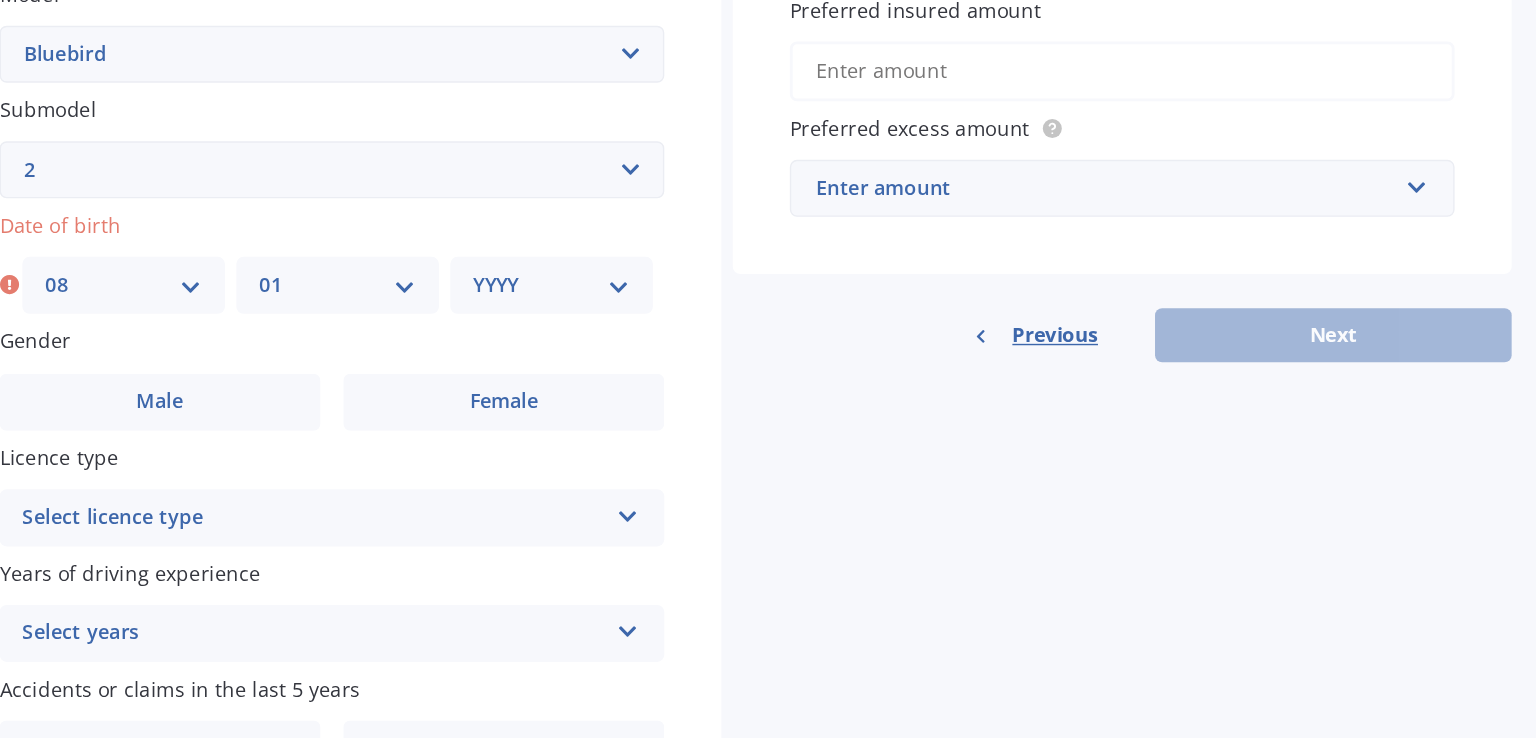 click on "MM 01 02 03 04 05 06 07 08 09 10 11 12" at bounding box center (397, 420) 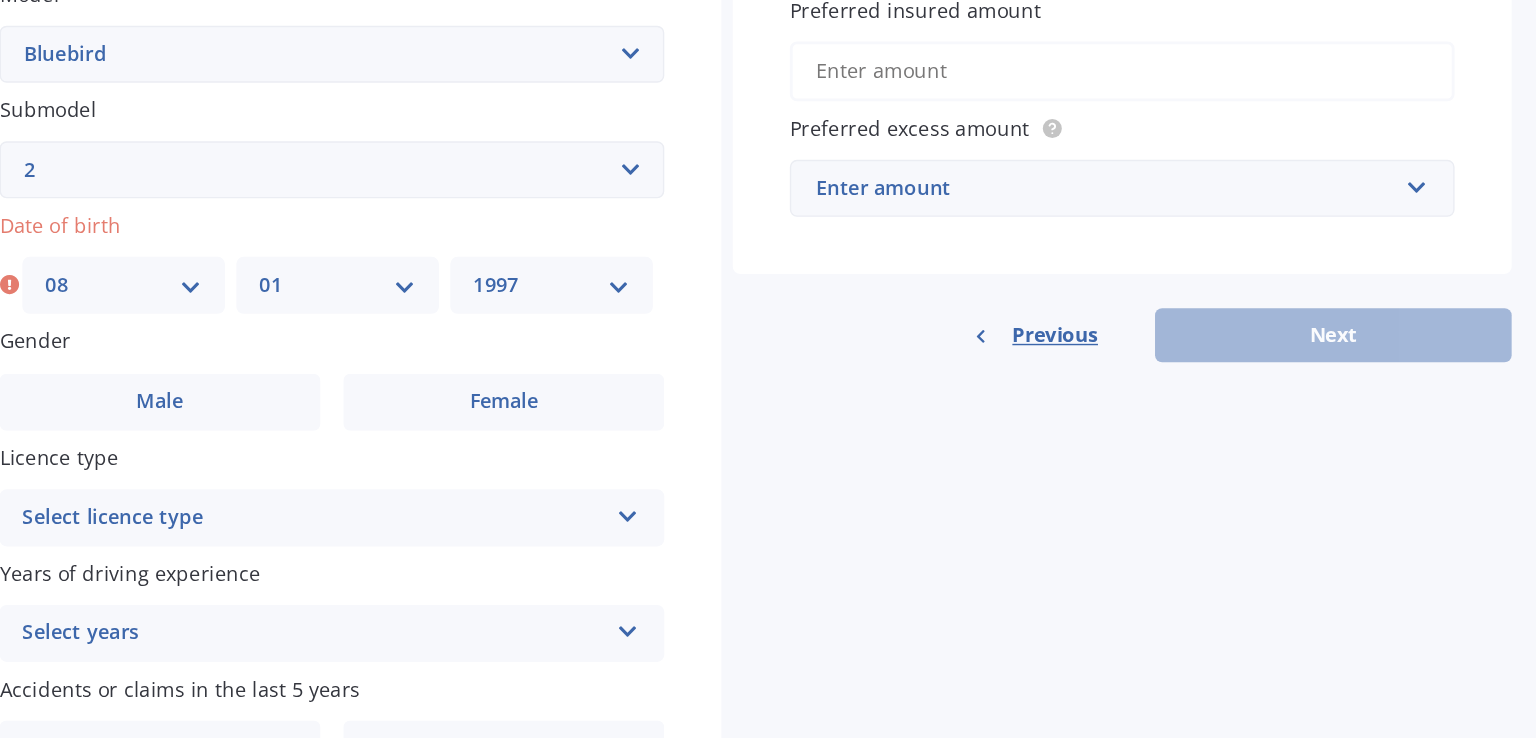 click on "YYYY 2025 2024 2023 2022 2021 2020 2019 2018 2017 2016 2015 2014 2013 2012 2011 2010 2009 2008 2007 2006 2005 2004 2003 2002 2001 2000 1999 1998 1997 1996 1995 1994 1993 1992 1991 1990 1989 1988 1987 1986 1985 1984 1983 1982 1981 1980 1979 1978 1977 1976 1975 1974 1973 1972 1971 1970 1969 1968 1967 1966 1965 1964 1963 1962 1961 1960 1959 1958 1957 1956 1955 1954 1953 1952 1951 1950 1949 1948 1947 1946 1945 1944 1943 1942 1941 1940 1939 1938 1937 1936 1935 1934 1933 1932 1931 1930 1929 1928 1927 1926" at bounding box center [547, 420] 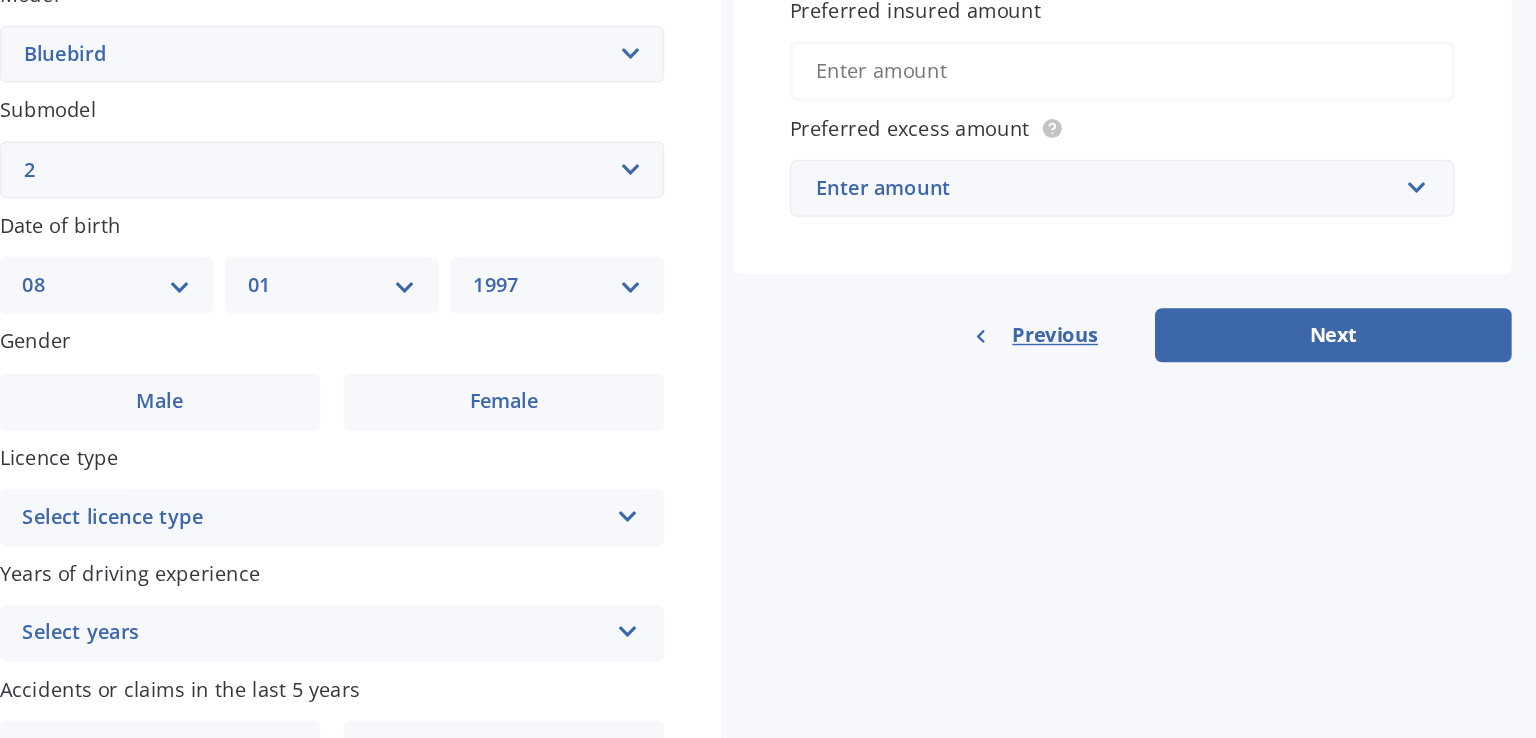 click on "Plate number Search I don’t have a number plate Year 2006 Make Select make AC ALFA ROMEO ASTON MARTIN AUDI AUSTIN BEDFORD Bentley BMW BYD CADILLAC CAN-AM CHERY CHEVROLET CHRYSLER Citroen CRUISEAIR CUPRA DAEWOO DAIHATSU DAIMLER DAMON DIAHATSU DODGE EXOCET FACTORY FIVE FERRARI FIAT Fiord FLEETWOOD FORD FOTON FRASER GEELY GENESIS GEORGIE BOY GMC GREAT WALL GWM HAVAL HILLMAN HINO HOLDEN HOLIDAY RAMBLER HONDA HUMMER HYUNDAI INFINITI ISUZU IVECO JAC JAECOO JAGUAR JEEP KGM KIA LADA LAMBORGHINI LANCIA LANDROVER LDV LEXUS LINCOLN LOTUS LUNAR M.G M.G. MAHINDRA MASERATI MAZDA MCLAREN MERCEDES AMG Mercedes Benz MERCEDES-AMG MERCURY MINI MITSUBISHI MORGAN MORRIS NEWMAR NISSAN OMODA OPEL OXFORD PEUGEOT Plymouth Polestar PONTIAC PORSCHE PROTON RAM Range Rover Rayne RENAULT ROLLS ROYCE ROVER SAAB SATURN SEAT SHELBY SKODA SMART SSANGYONG SUBARU SUZUKI TATA TESLA TIFFIN Toyota TRIUMPH TVR Vauxhall VOLKSWAGEN VOLVO WESTFIELD WINNEBAGO ZX Model Select model 1200 180SX 200SX 300ZX 350Z 370Z Ad Altima ARIYA Atlas Avenir Basarra" at bounding box center [393, 341] 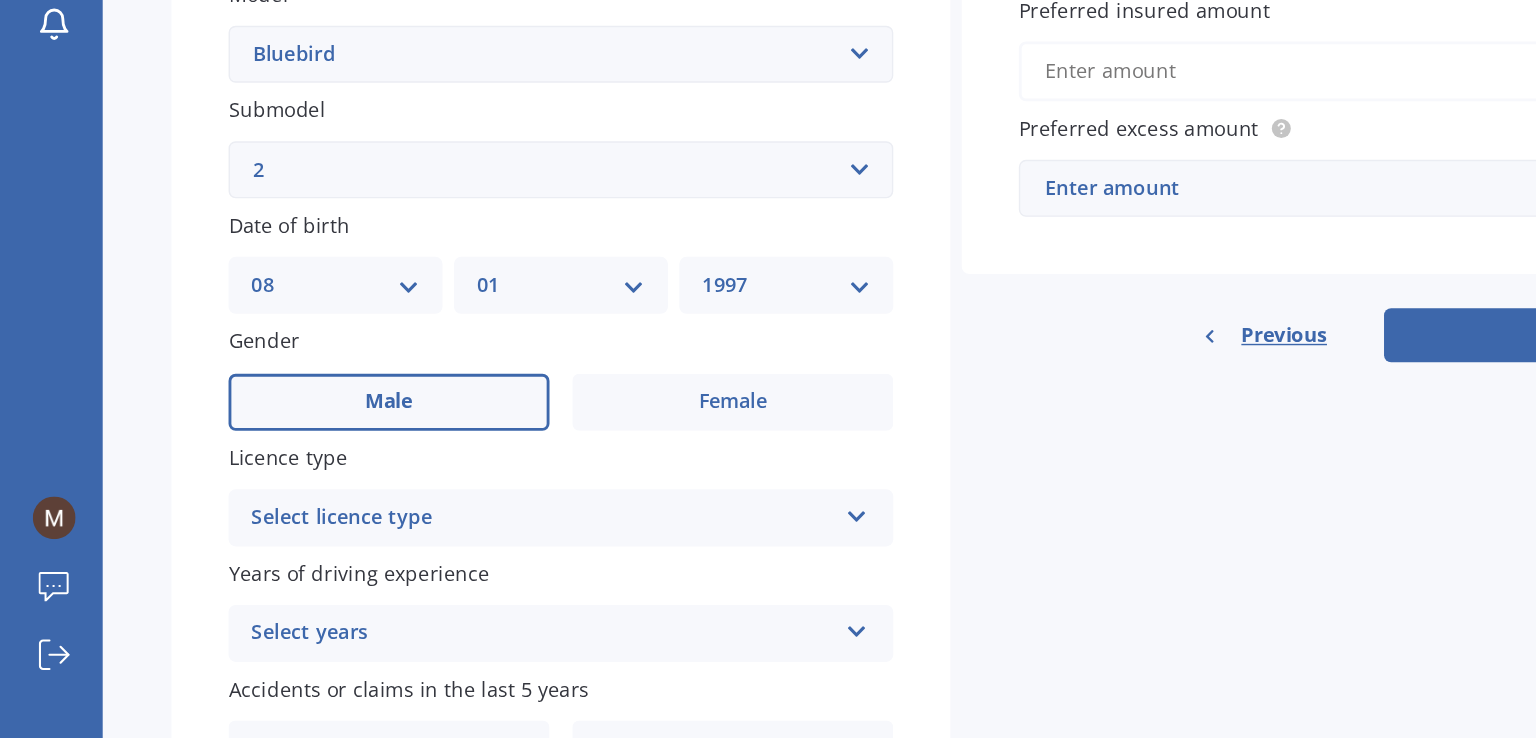 click on "Male" at bounding box center (272, 501) 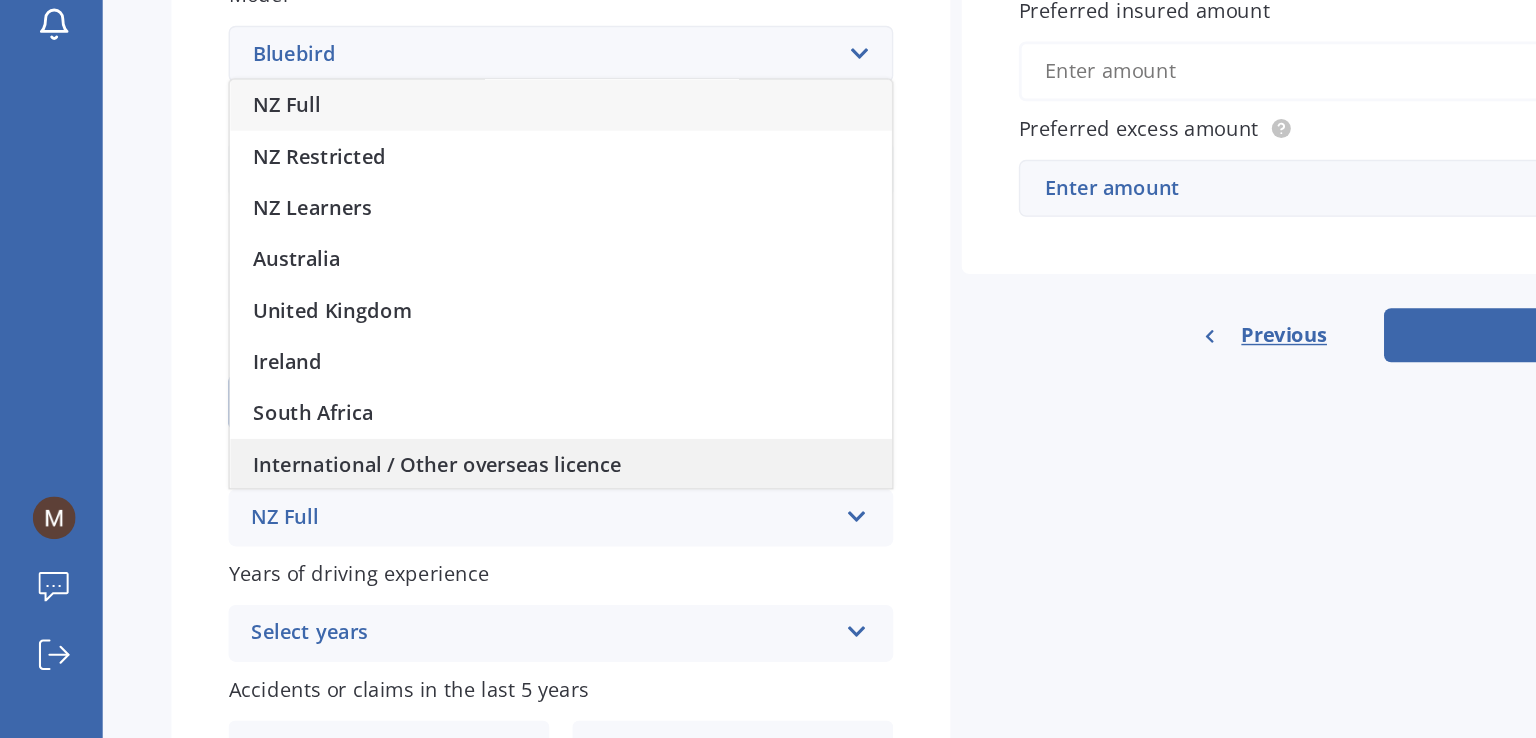 click on "International / Other overseas licence" at bounding box center (200, 293) 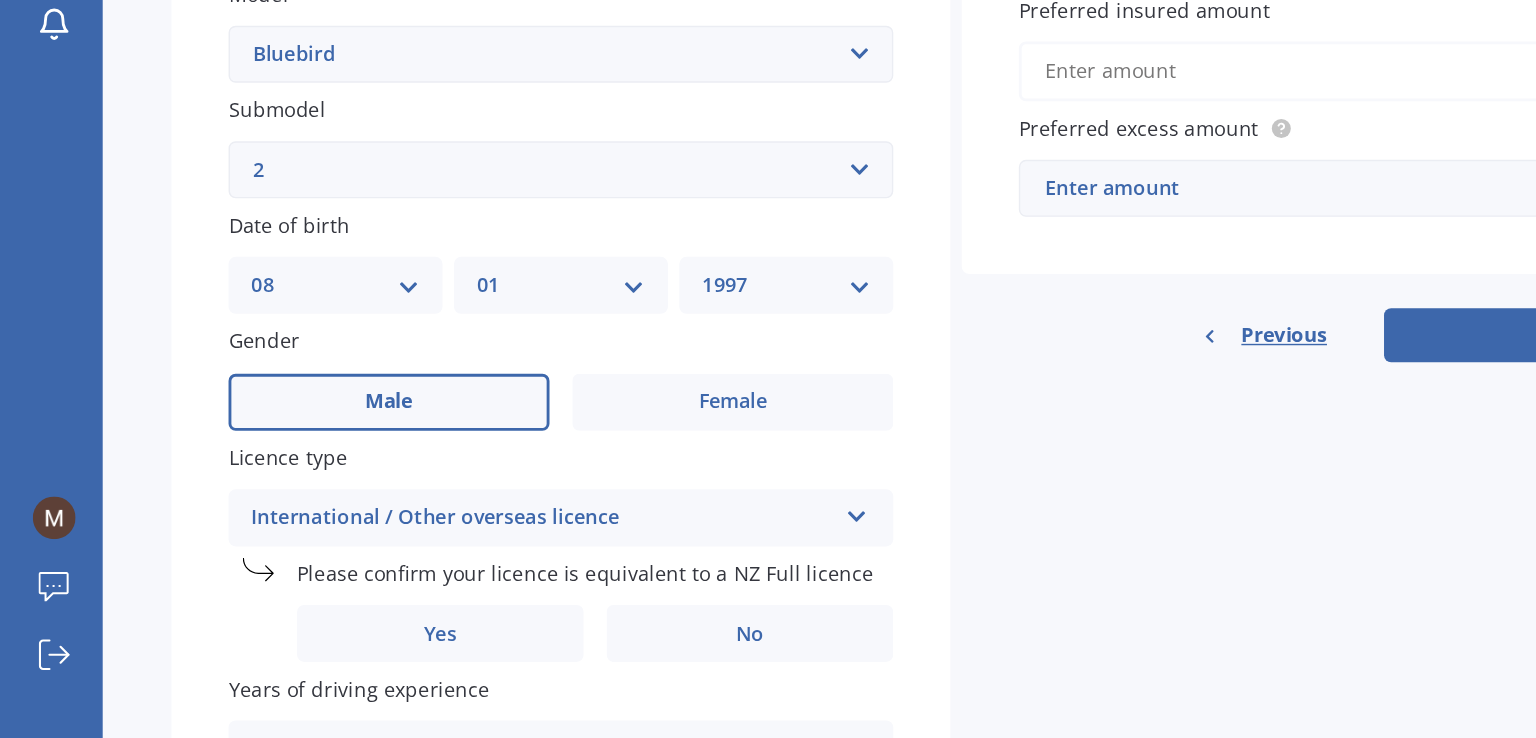 click on "Plate number Search I don’t have a number plate Year 2006 Make Select make AC ALFA ROMEO ASTON MARTIN AUDI AUSTIN BEDFORD Bentley BMW BYD CADILLAC CAN-AM CHERY CHEVROLET CHRYSLER Citroen CRUISEAIR CUPRA DAEWOO DAIHATSU DAIMLER DAMON DIAHATSU DODGE EXOCET FACTORY FIVE FERRARI FIAT Fiord FLEETWOOD FORD FOTON FRASER GEELY GENESIS GEORGIE BOY GMC GREAT WALL GWM HAVAL HILLMAN HINO HOLDEN HOLIDAY RAMBLER HONDA HUMMER HYUNDAI INFINITI ISUZU IVECO JAC JAECOO JAGUAR JEEP KGM KIA LADA LAMBORGHINI LANCIA LANDROVER LDV LEXUS LINCOLN LOTUS LUNAR M.G M.G. MAHINDRA MASERATI MAZDA MCLAREN MERCEDES AMG Mercedes Benz MERCEDES-AMG MERCURY MINI MITSUBISHI MORGAN MORRIS NEWMAR NISSAN OMODA OPEL OXFORD PEUGEOT Plymouth Polestar PONTIAC PORSCHE PROTON RAM Range Rover Rayne RENAULT ROLLS ROYCE ROVER SAAB SATURN SEAT SHELBY SKODA SMART SSANGYONG SUBARU SUZUKI TATA TESLA TIFFIN Toyota TRIUMPH TVR Vauxhall VOLKSWAGEN VOLVO WESTFIELD WINNEBAGO ZX Model Select model 1200 180SX 200SX 300ZX 350Z 370Z Ad Altima ARIYA Atlas Avenir Basarra" at bounding box center [393, 382] 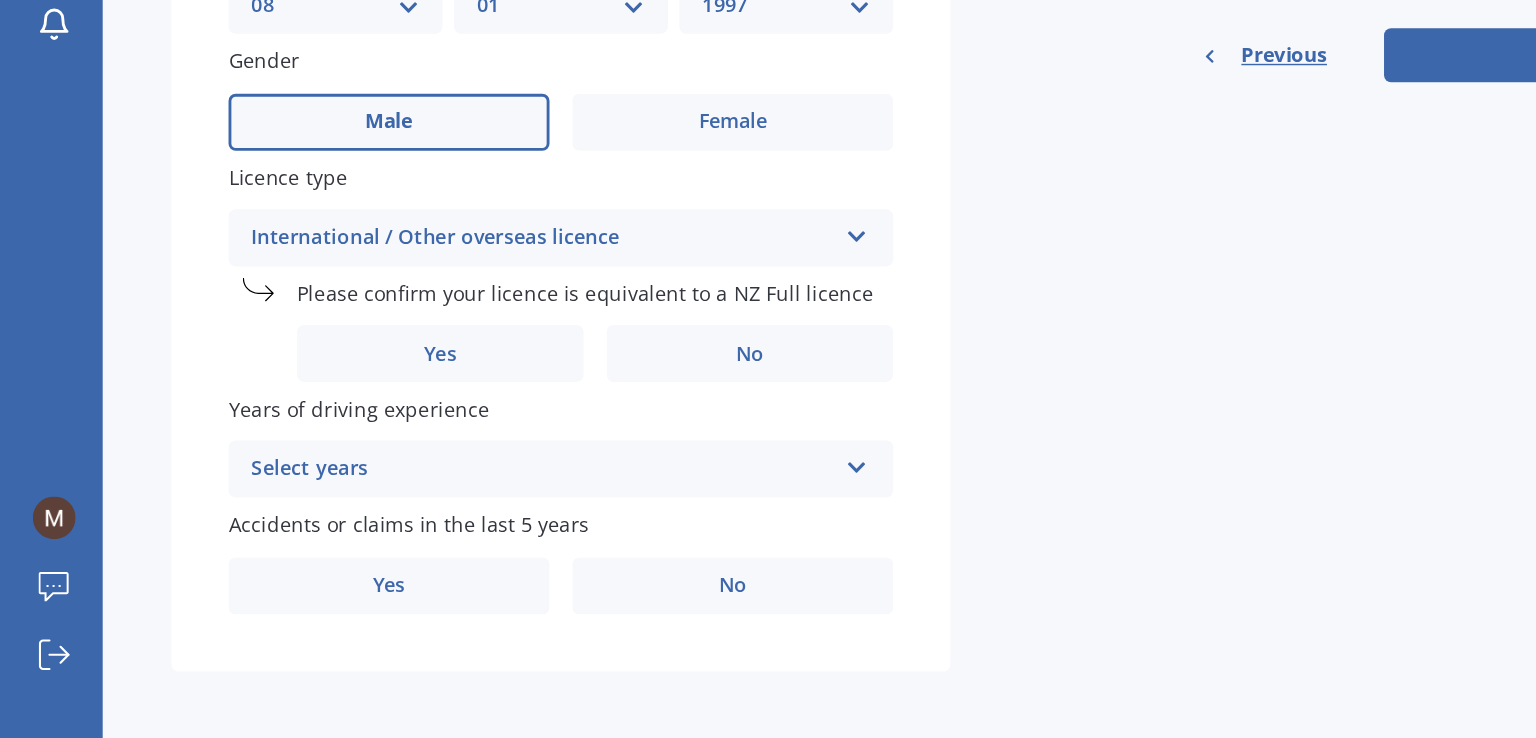 scroll, scrollTop: 521, scrollLeft: 0, axis: vertical 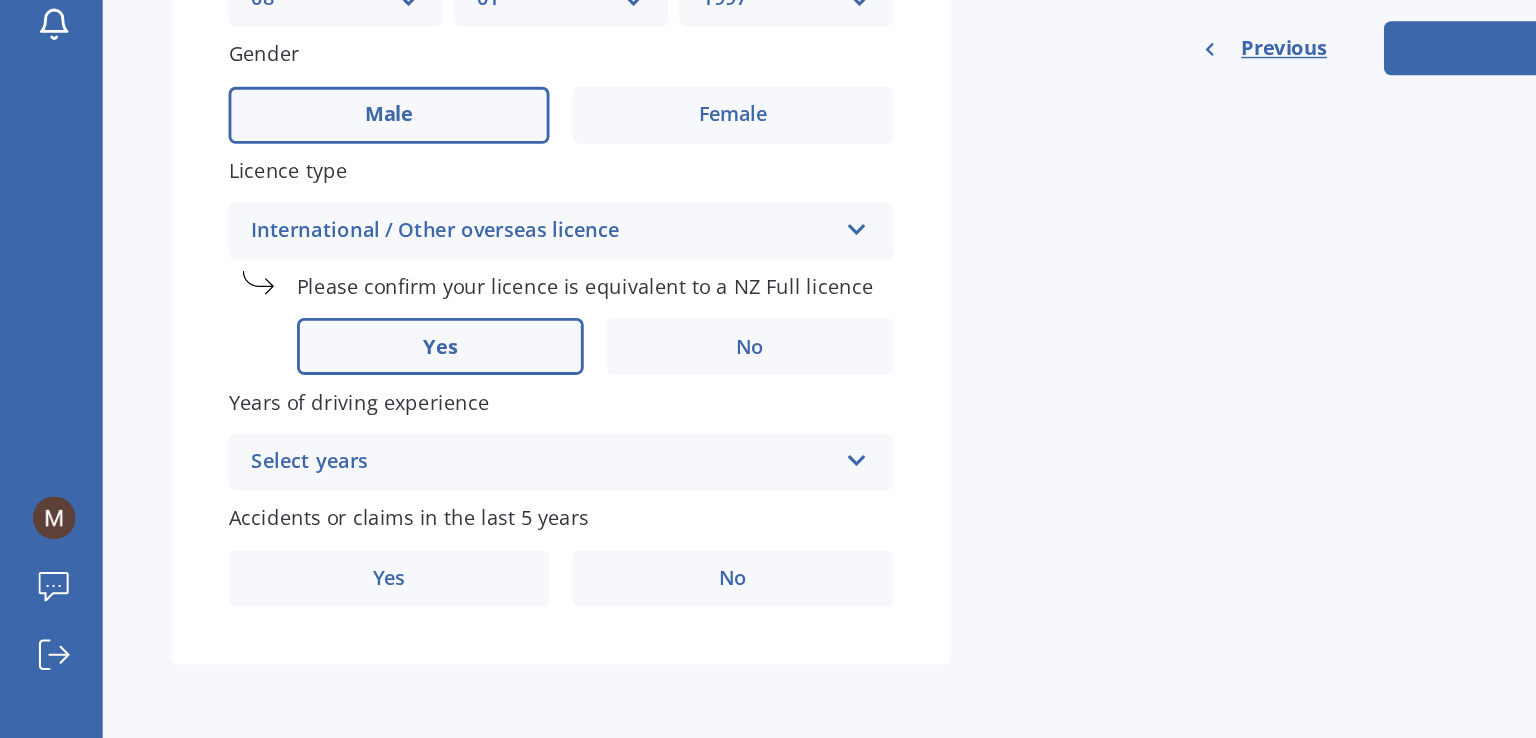 click on "Yes" at bounding box center (308, 463) 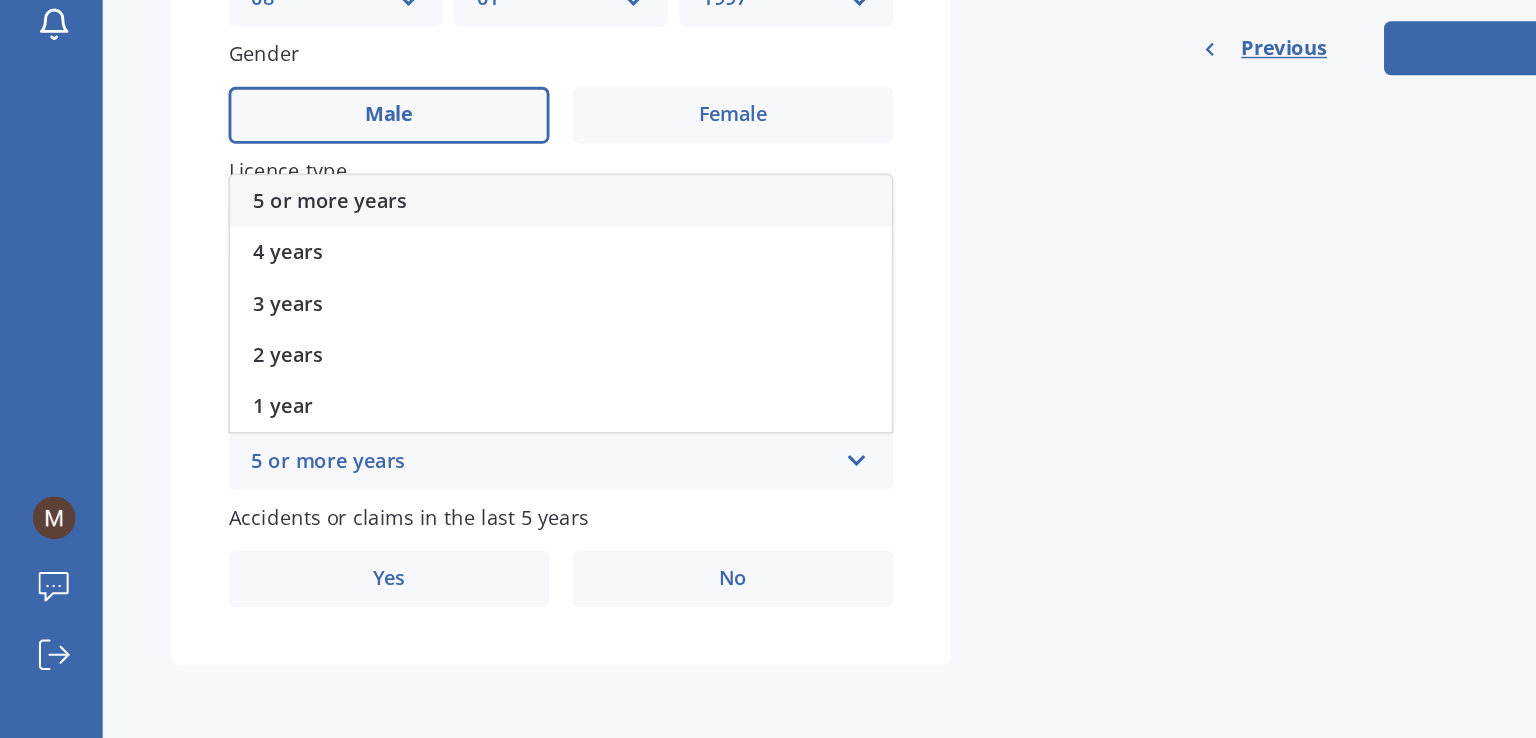click on "5 or more years" at bounding box center [380, 544] 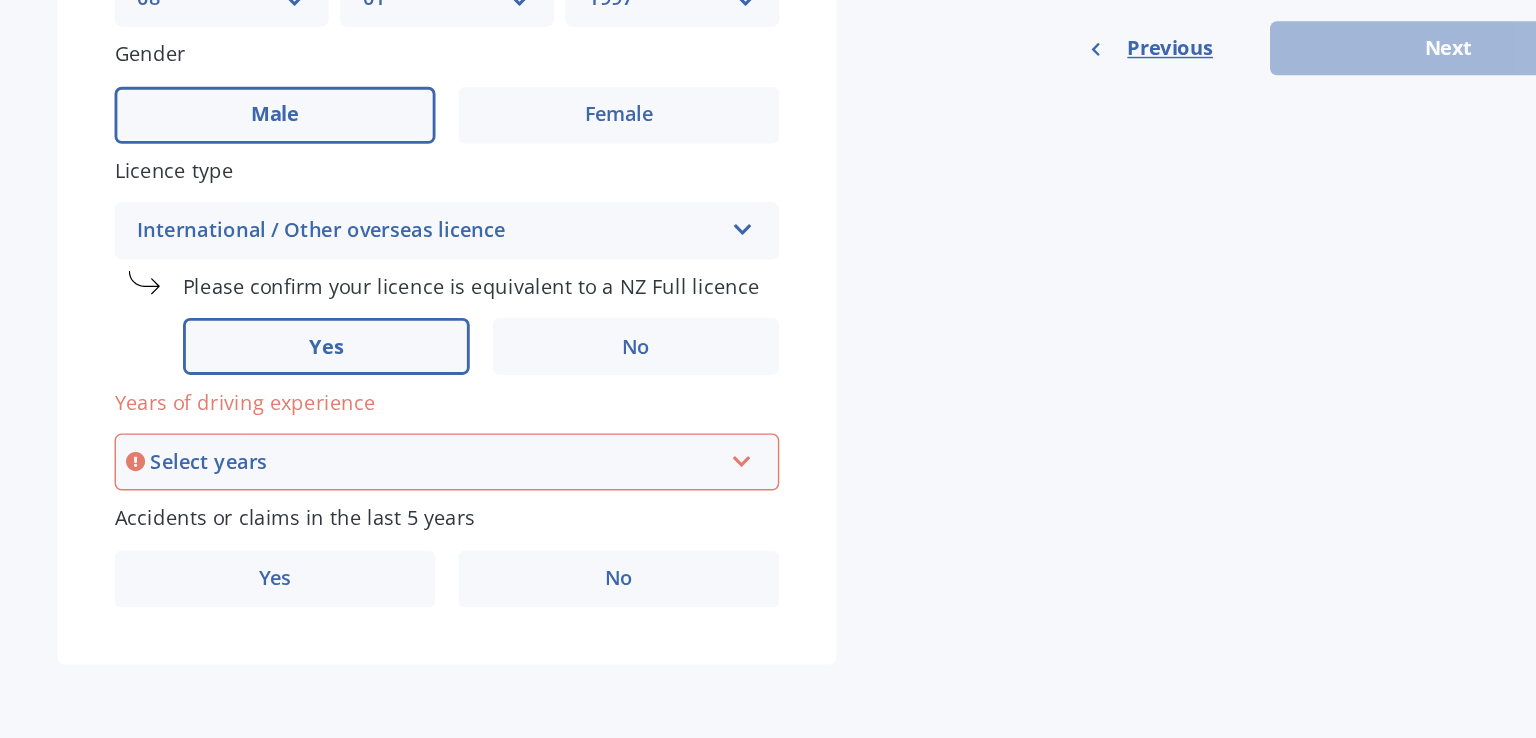 click on "Select years 5 or more years 4 years 3 years 2 years 1 year" at bounding box center (393, 544) 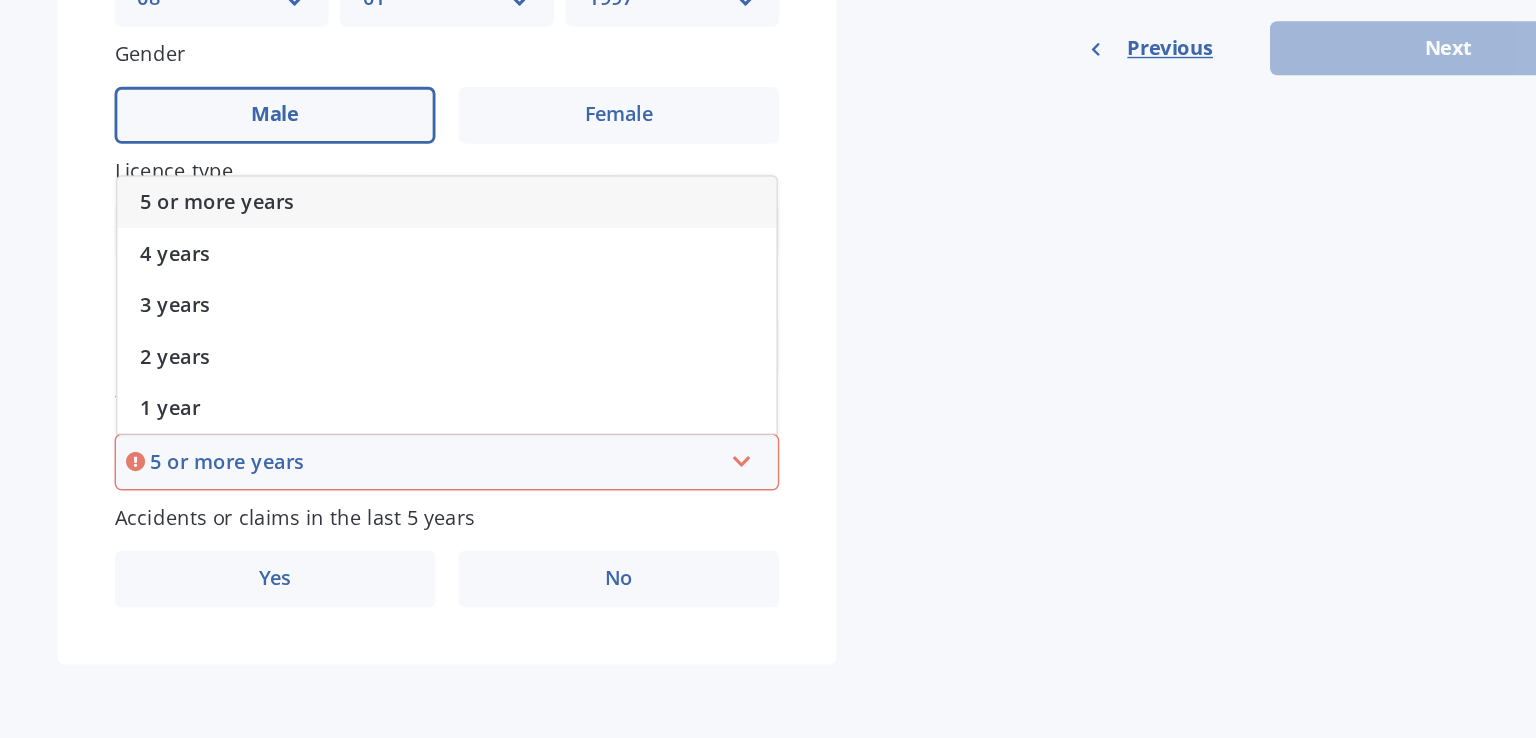click on "5 or more years" at bounding box center (393, 362) 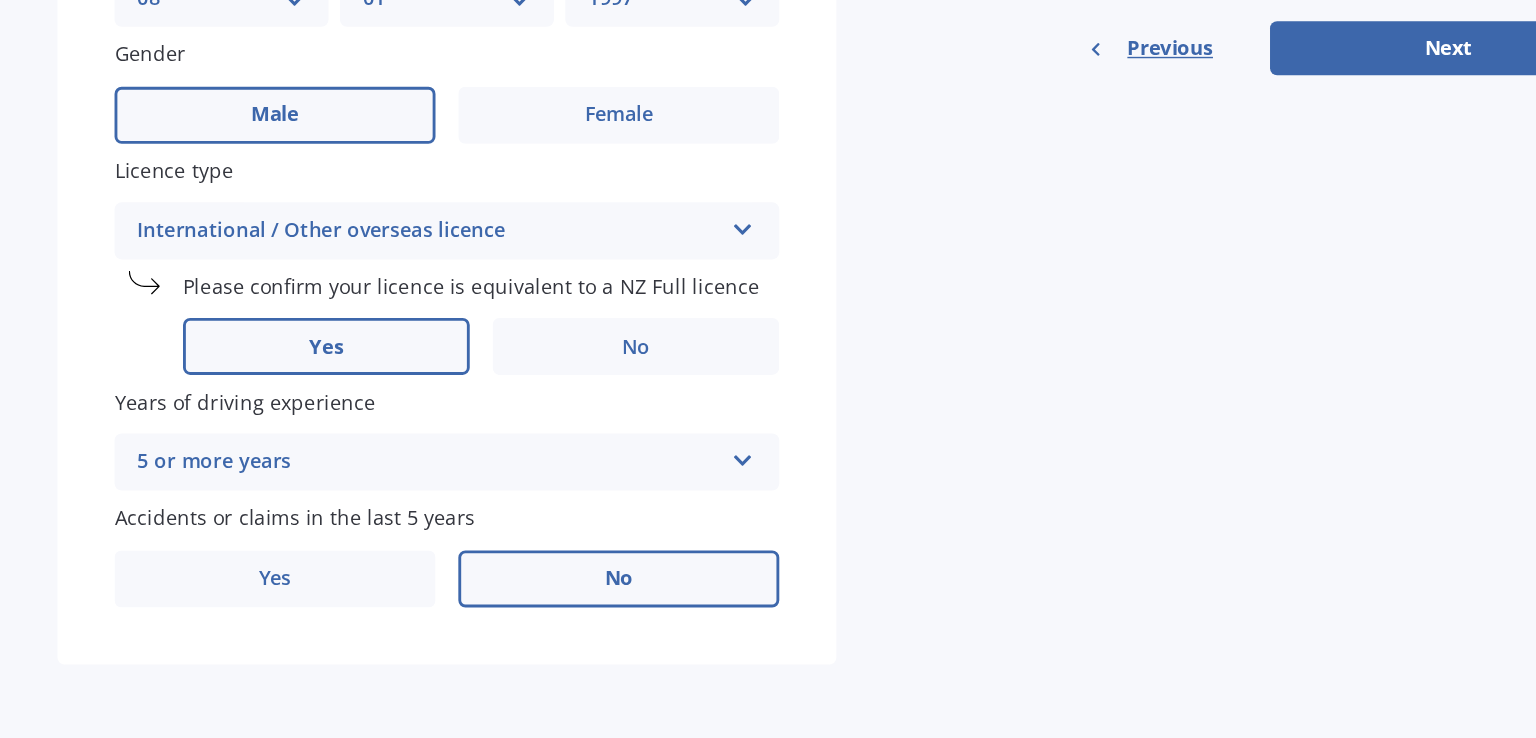 click on "No" at bounding box center [513, 301] 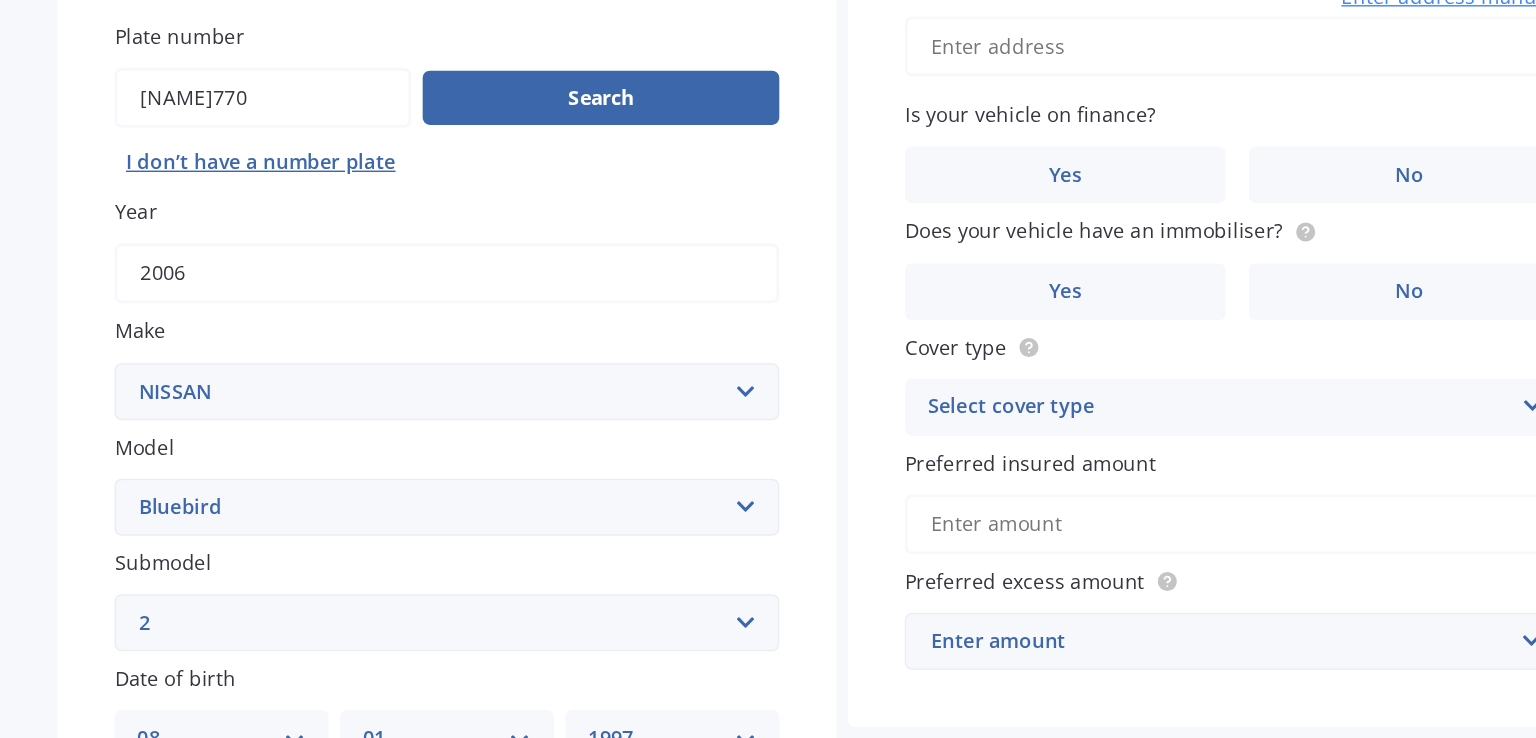 scroll, scrollTop: 0, scrollLeft: 0, axis: both 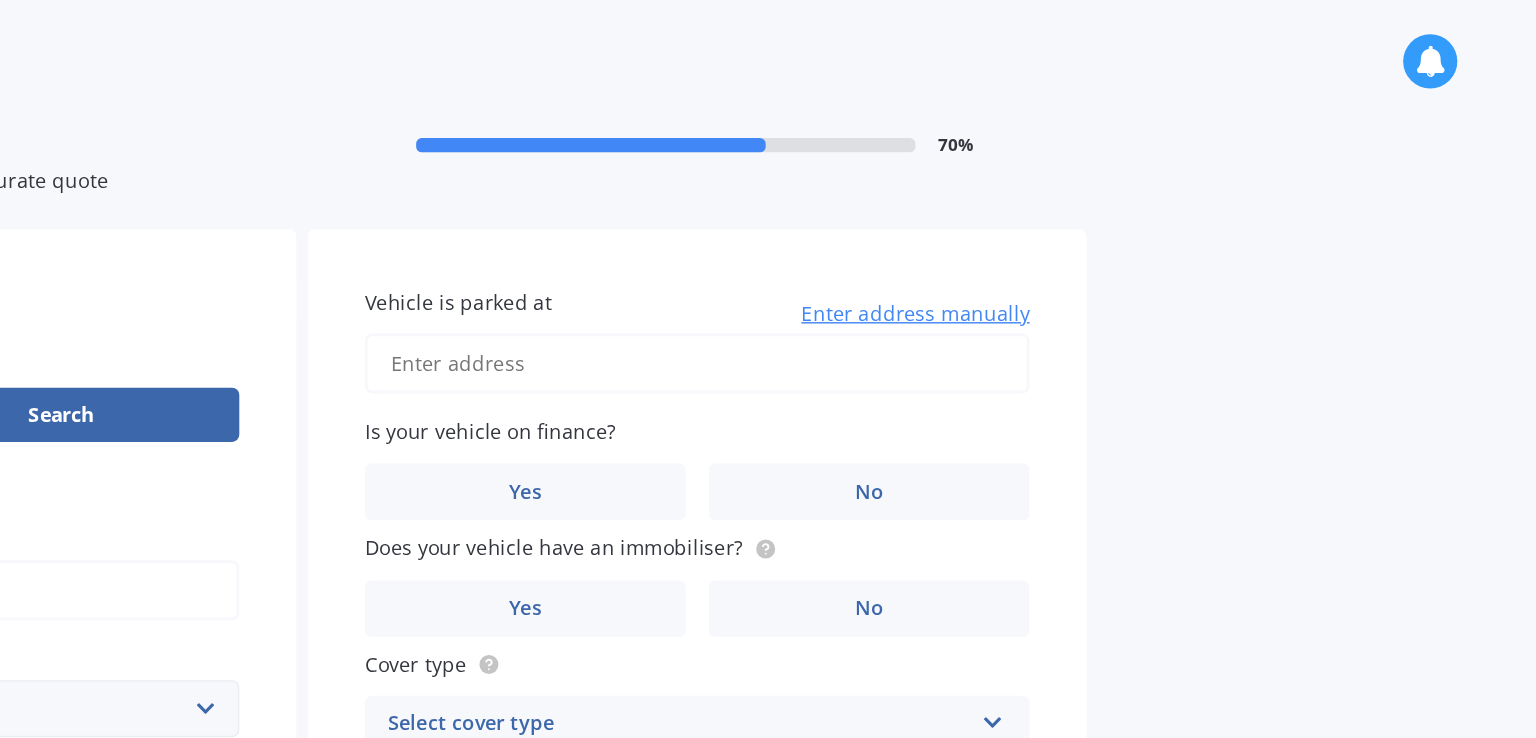 click on "Vehicle is parked at" at bounding box center (947, 255) 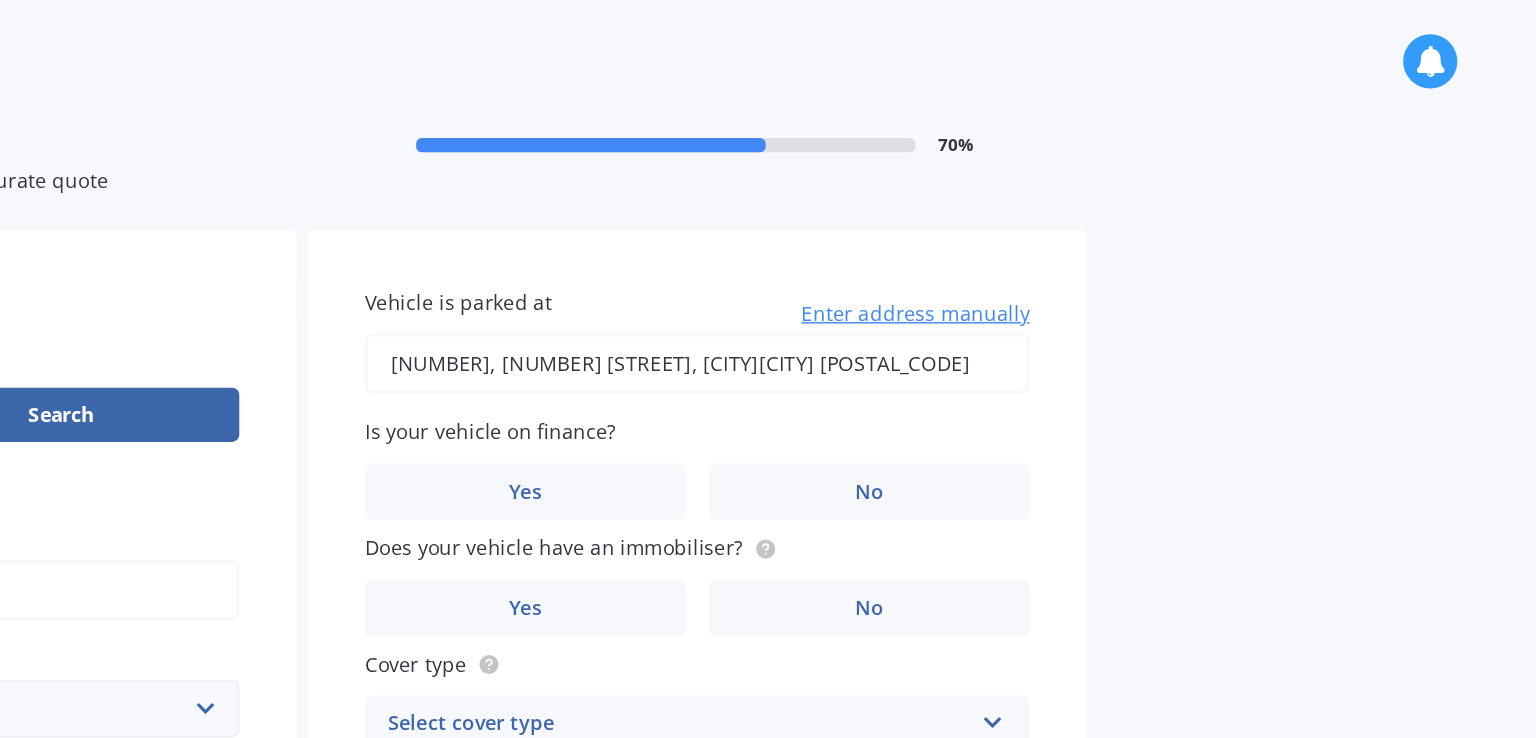 click on "Vehicle is parked at [NUMBER], [NUMBER] [STREET], [CITY][CITY] [POSTAL_CODE] Enter address manually Is your vehicle on finance? Yes No Does your vehicle have an immobiliser? Yes No Cover type Select cover type Comprehensive Third Party, Fire & Theft Third Party Preferred insured amount Preferred excess amount Enter amount $100 $400 $500 $750 $1,000 $1,500 $2,000" at bounding box center (947, 447) 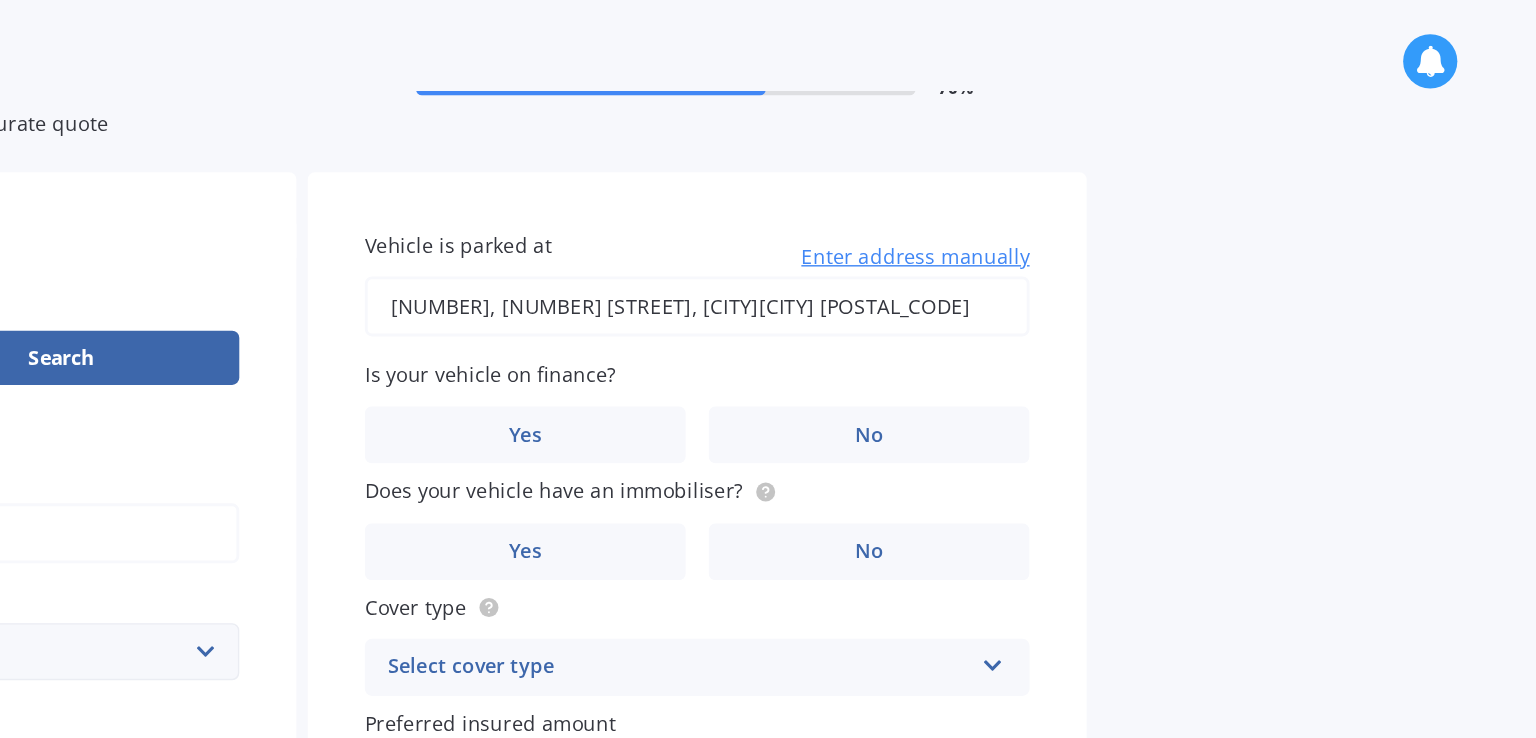 scroll, scrollTop: 160, scrollLeft: 0, axis: vertical 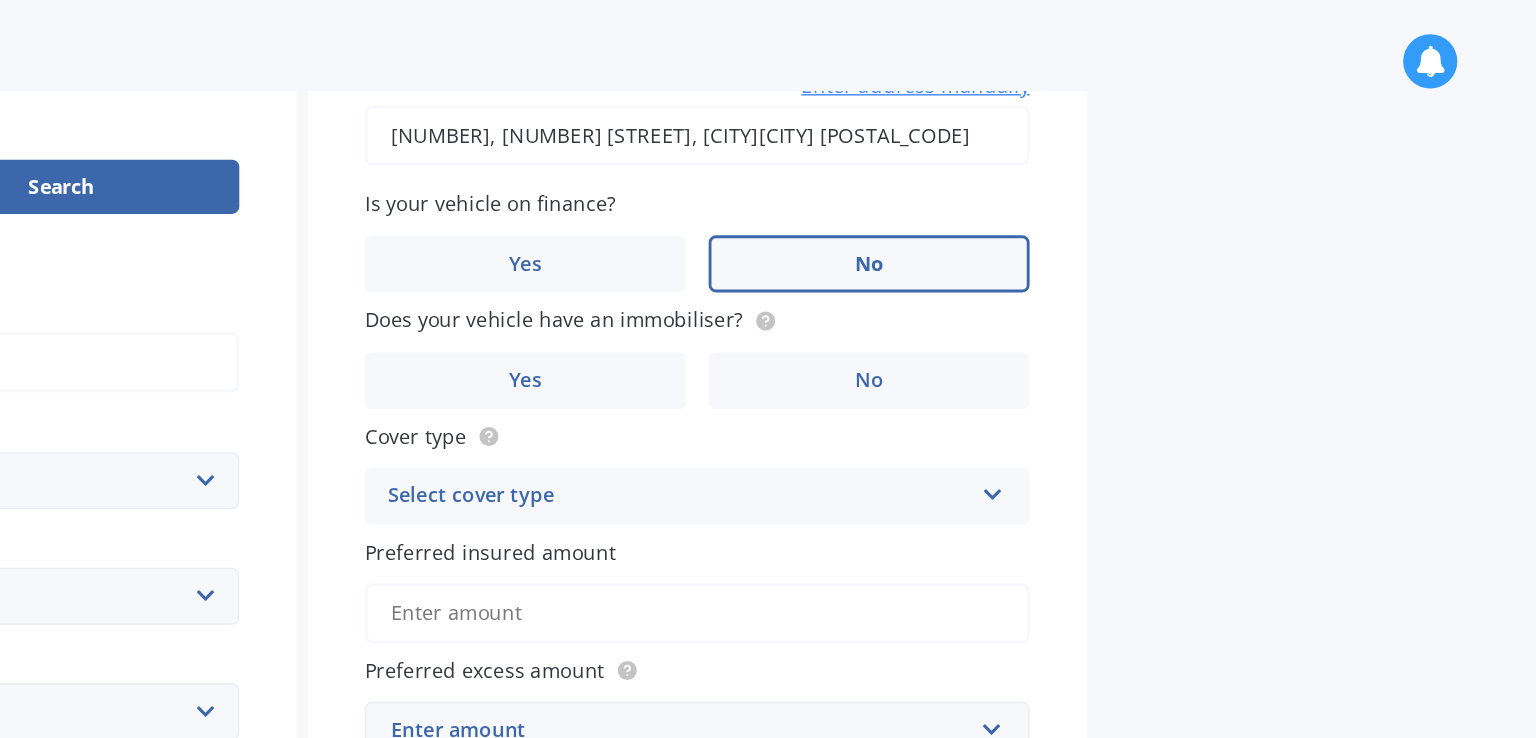 click on "No" at bounding box center (513, 662) 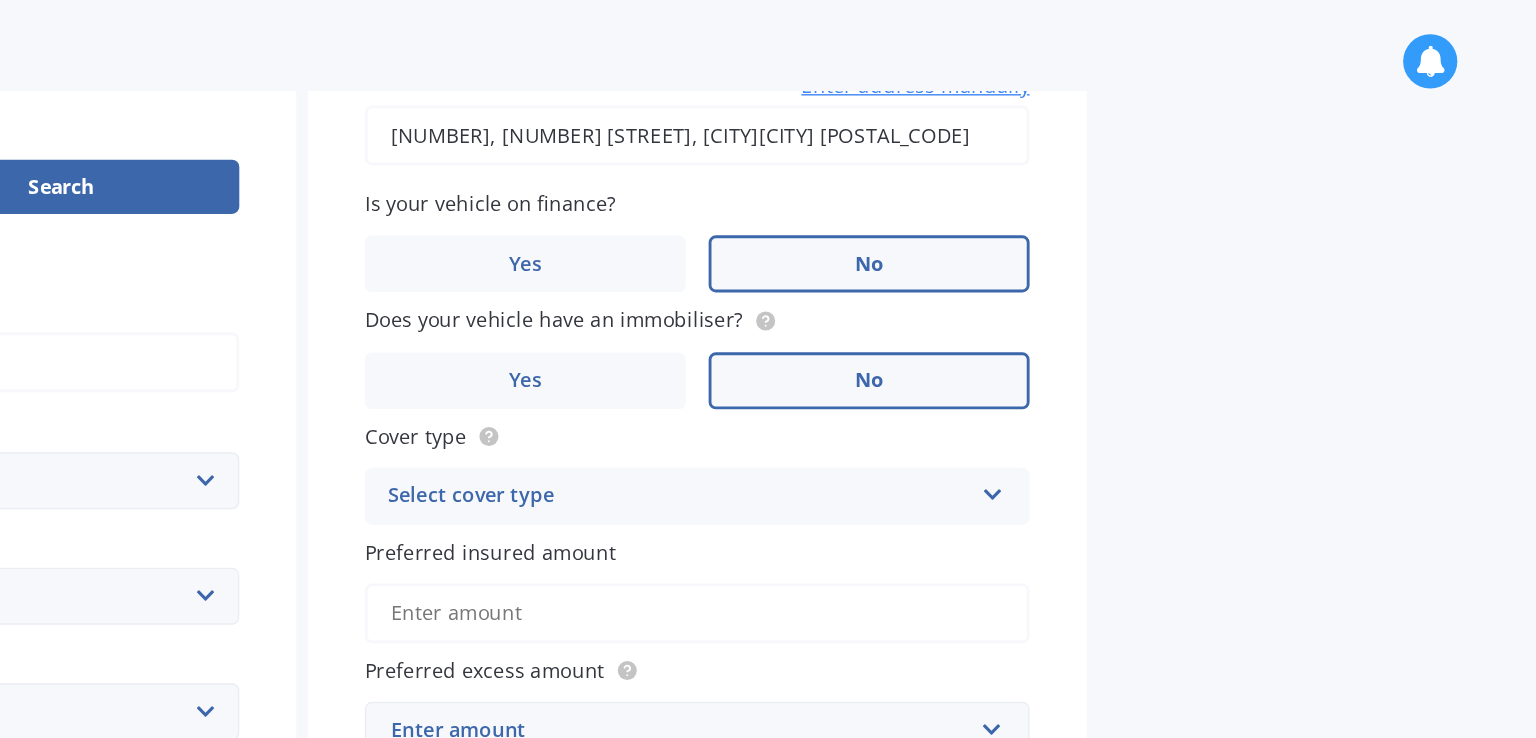 click on "No" at bounding box center [513, 662] 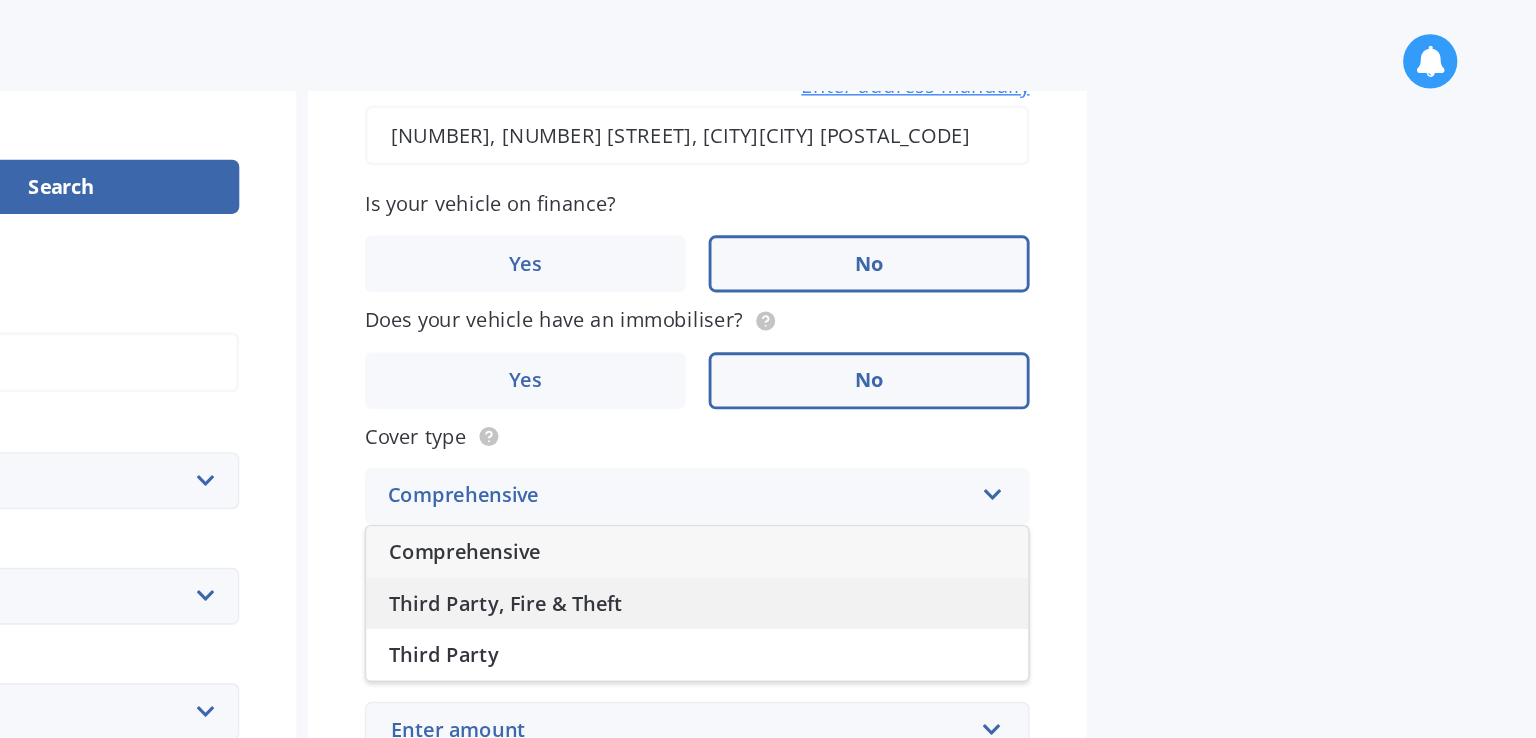 click on "Third Party, Fire & Theft" at bounding box center [947, 423] 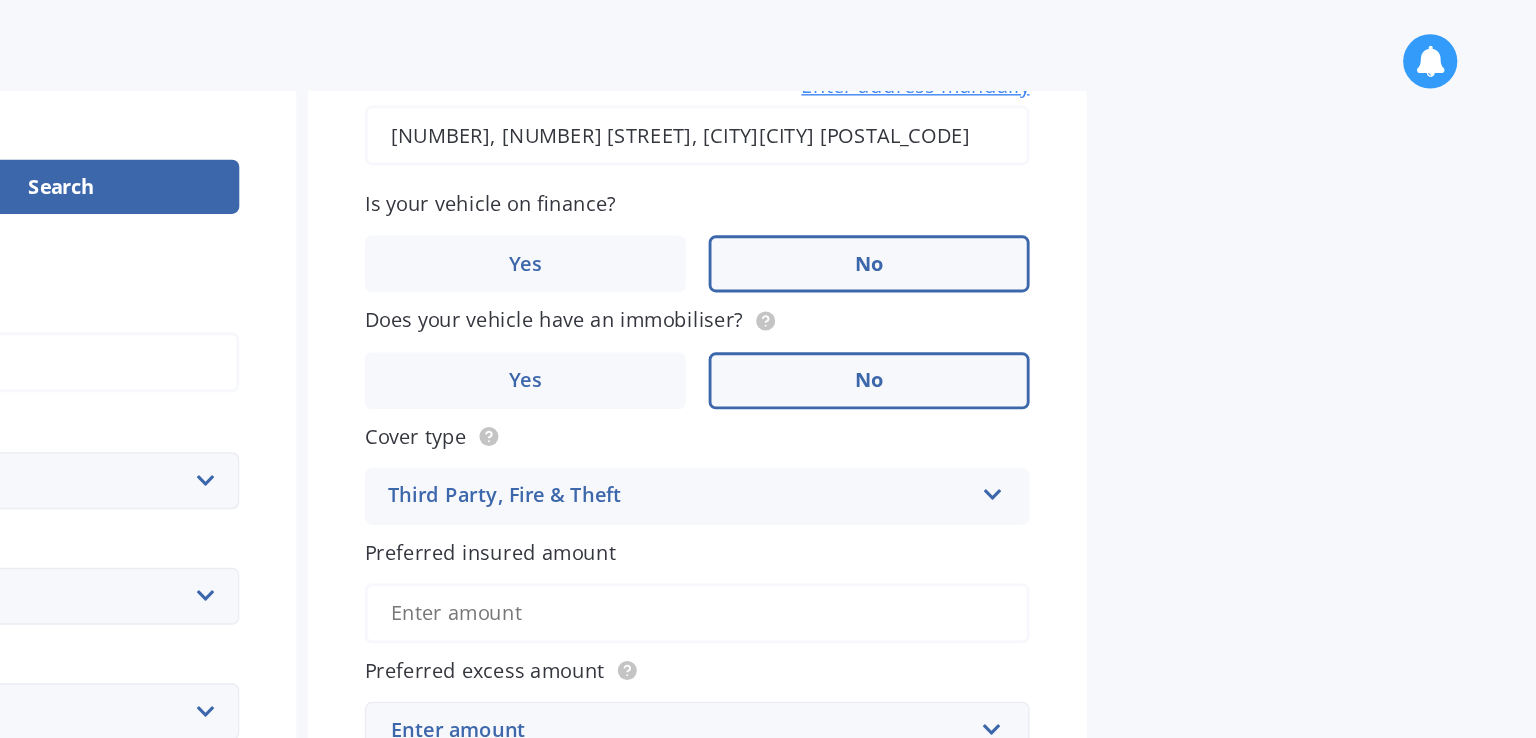 click on "Vehicle is parked at [NUMBER], [NUMBER] [STREET], [CITY][CITY] [POSTAL_CODE] Enter address manually Is your vehicle on finance? Yes No Does your vehicle have an immobiliser? Yes No Cover type Third Party, Fire & Theft Comprehensive Third Party, Fire & Theft Third Party Preferred insured amount Preferred excess amount Enter amount $100 $400 $500 $750 $1,000 $1,500 $2,000" at bounding box center [947, 287] 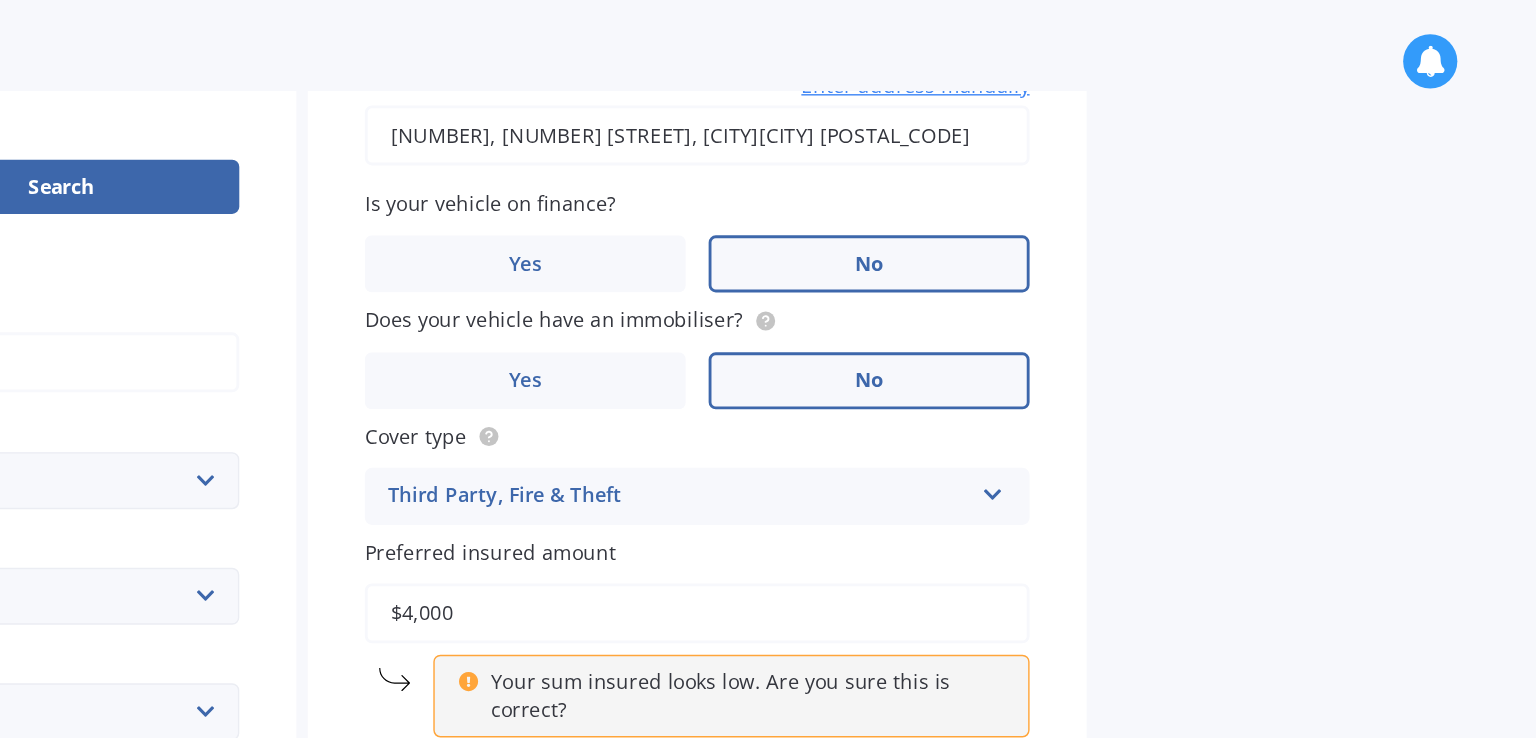 click on "Your sum insured looks low. Are you sure this is correct?" at bounding box center [978, 488] 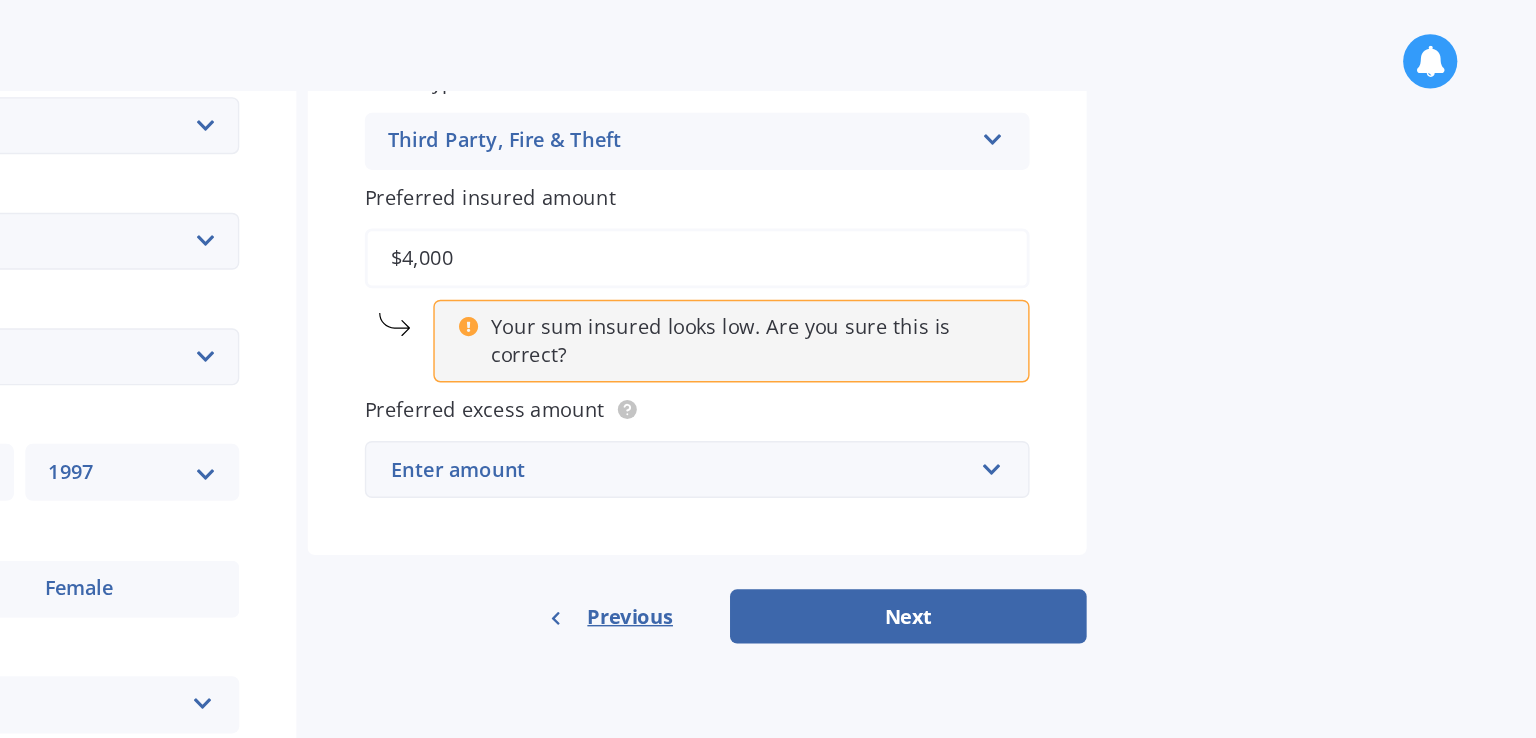 scroll, scrollTop: 440, scrollLeft: 0, axis: vertical 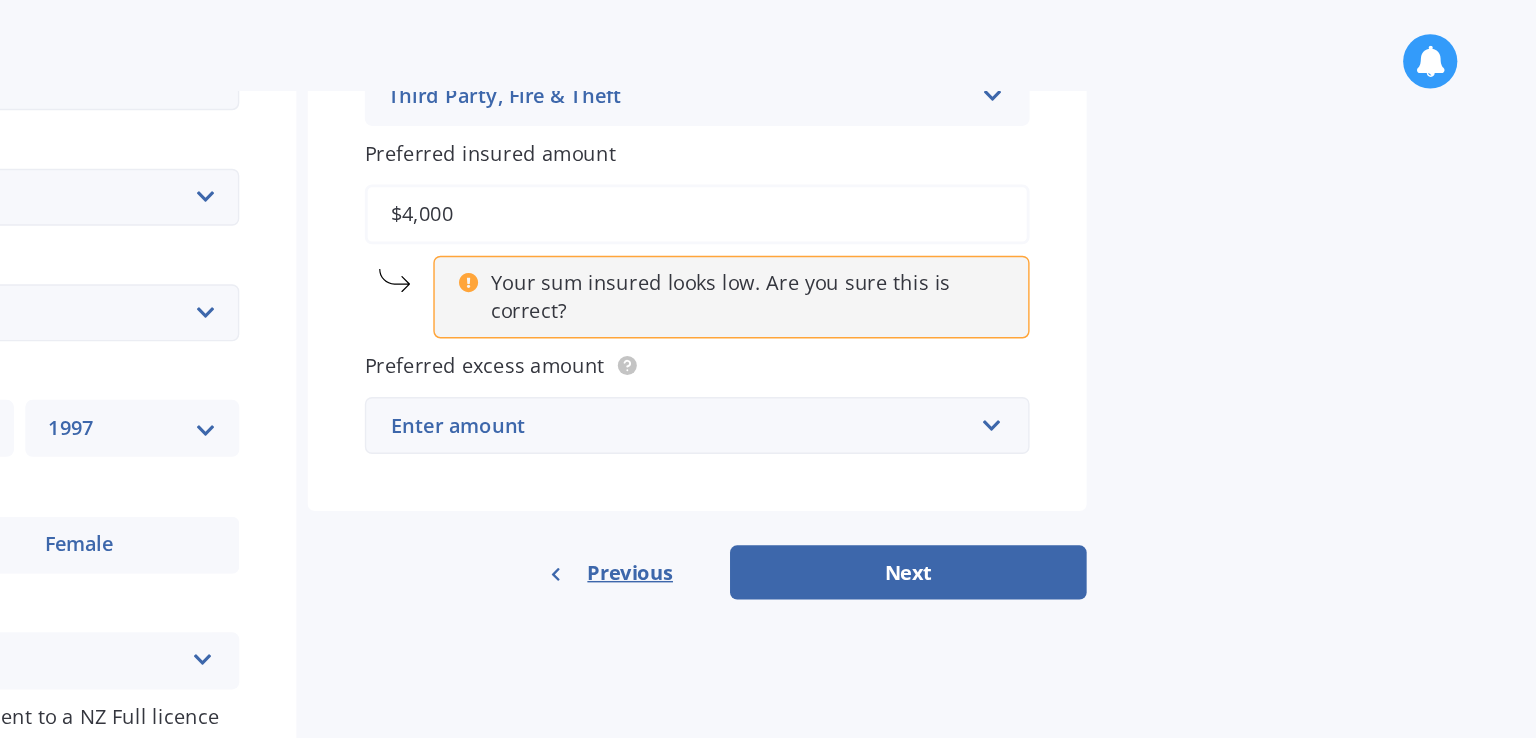 click on "$4,000" at bounding box center [947, 150] 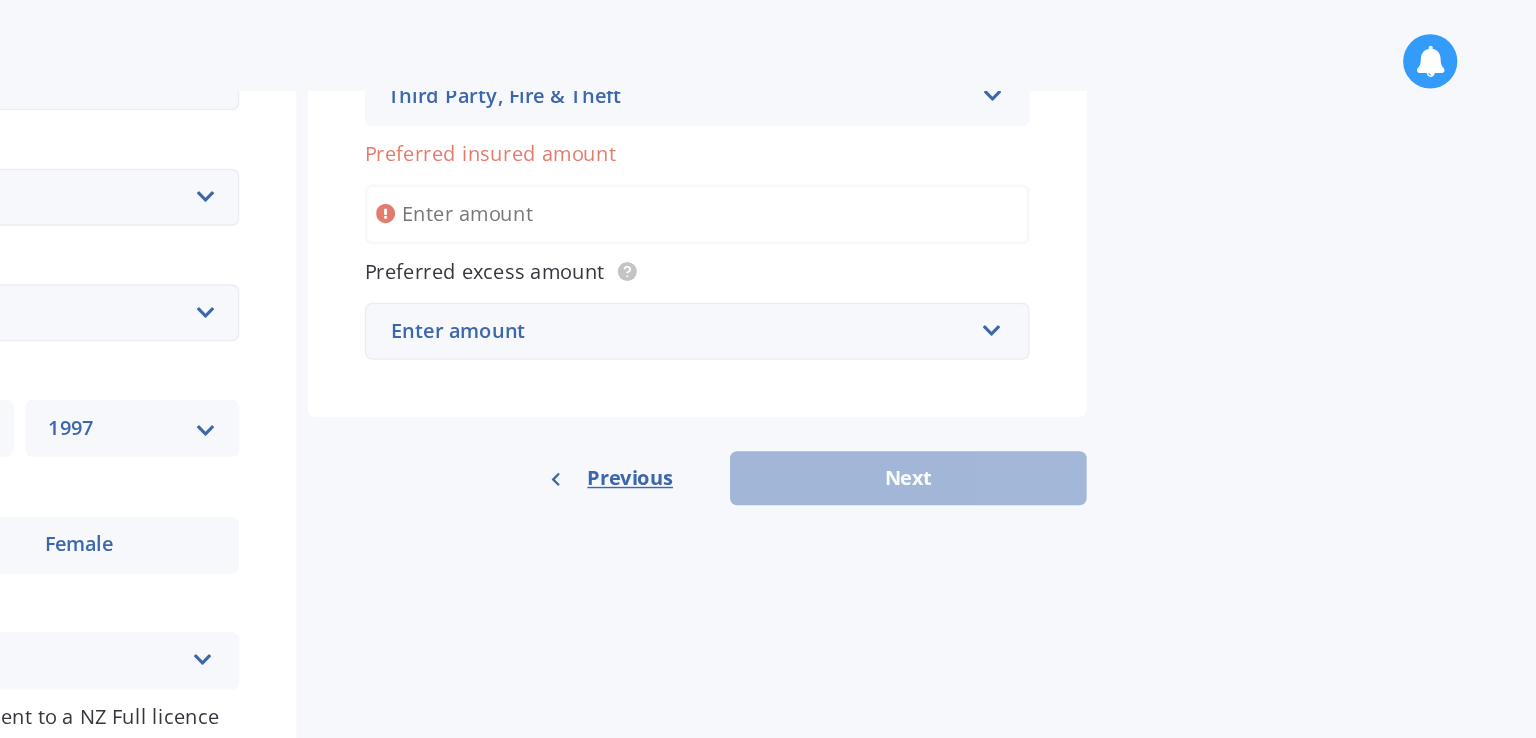 type on "$1" 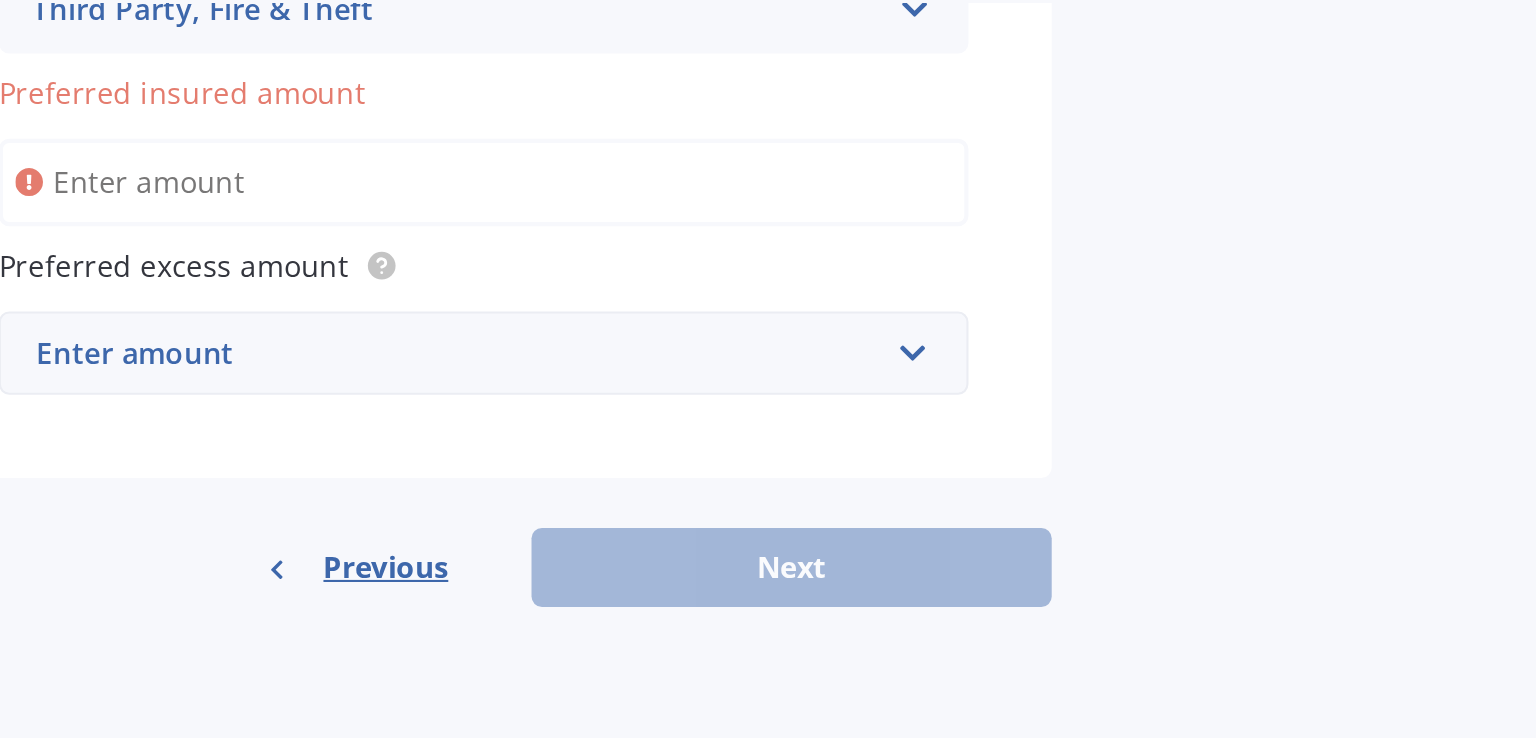 type on "$7" 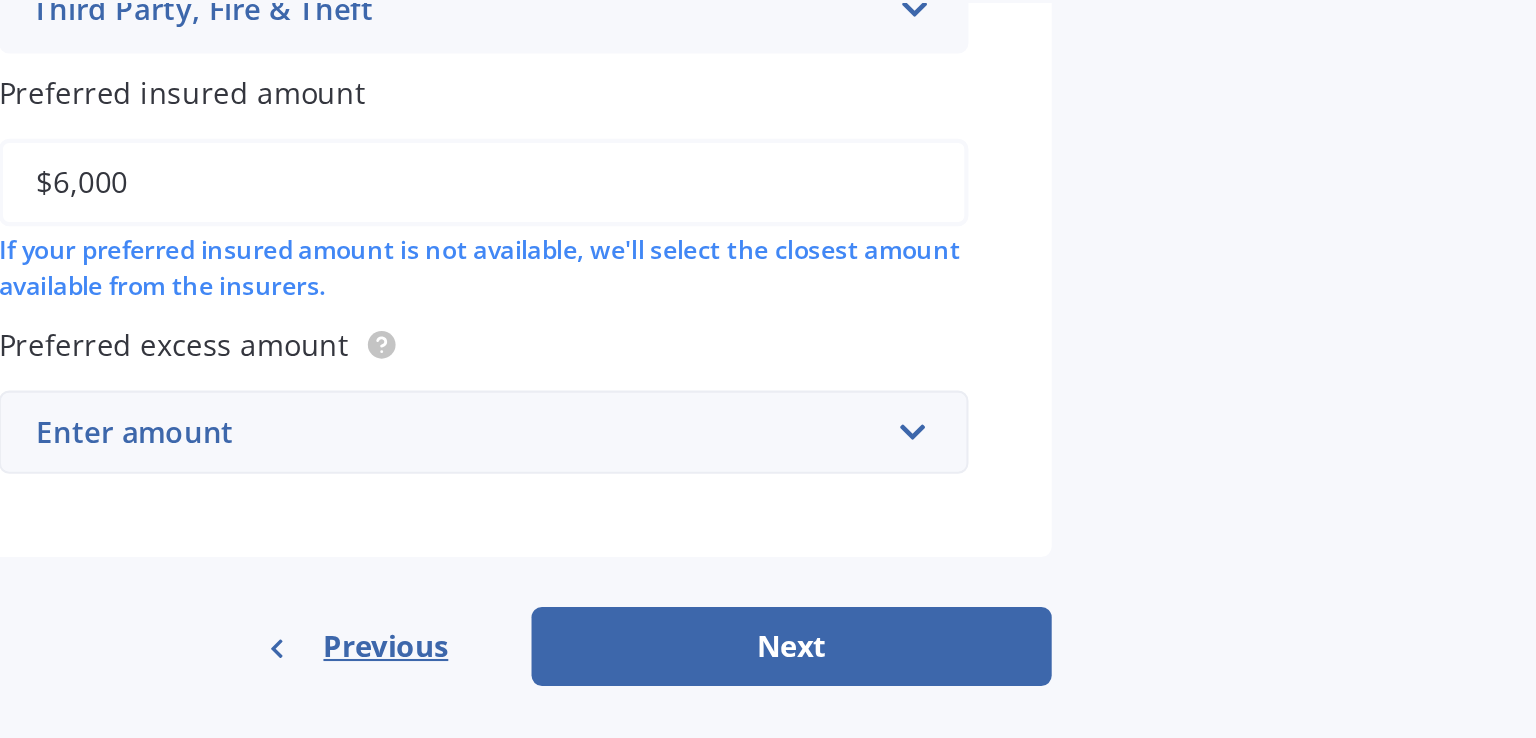 type on "$6,000" 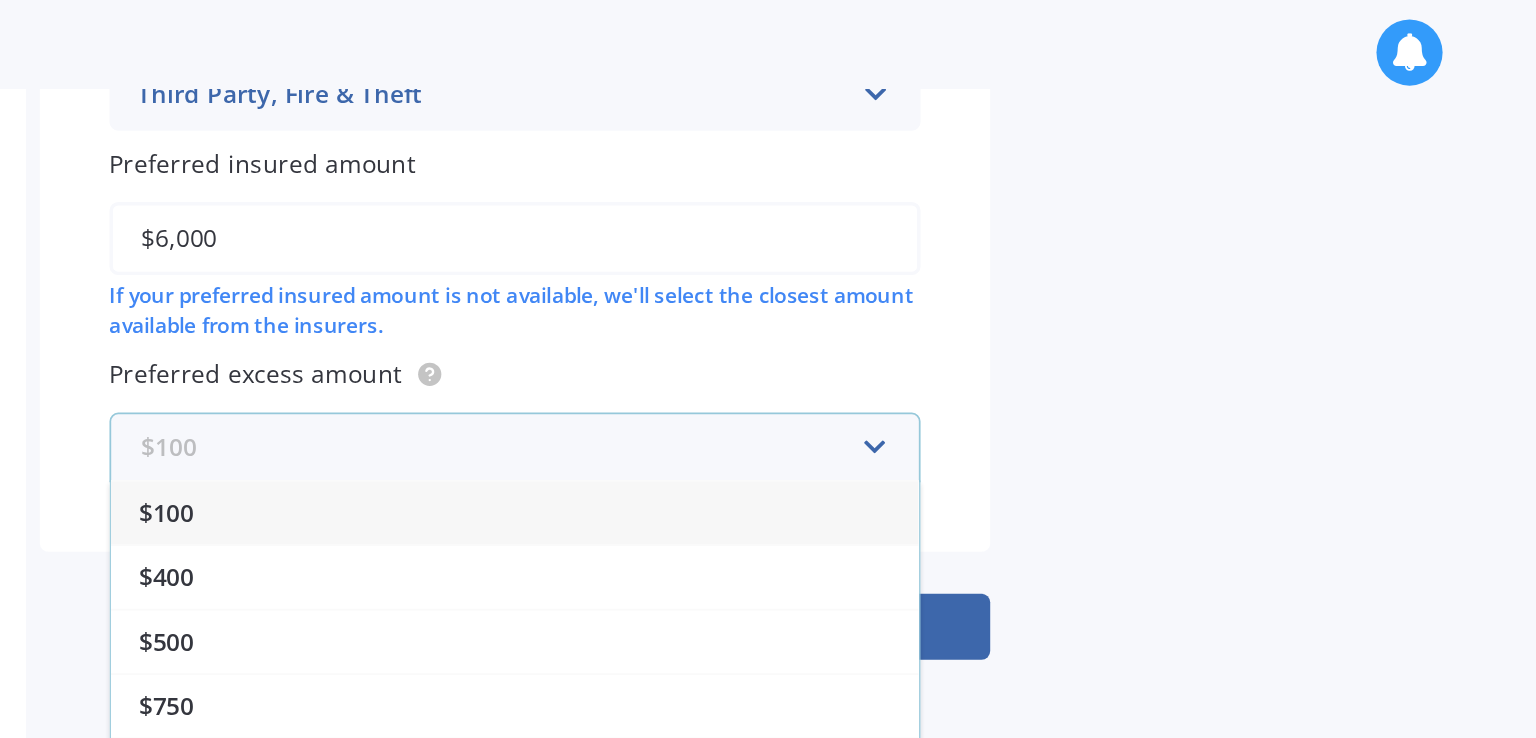 scroll, scrollTop: 33, scrollLeft: 0, axis: vertical 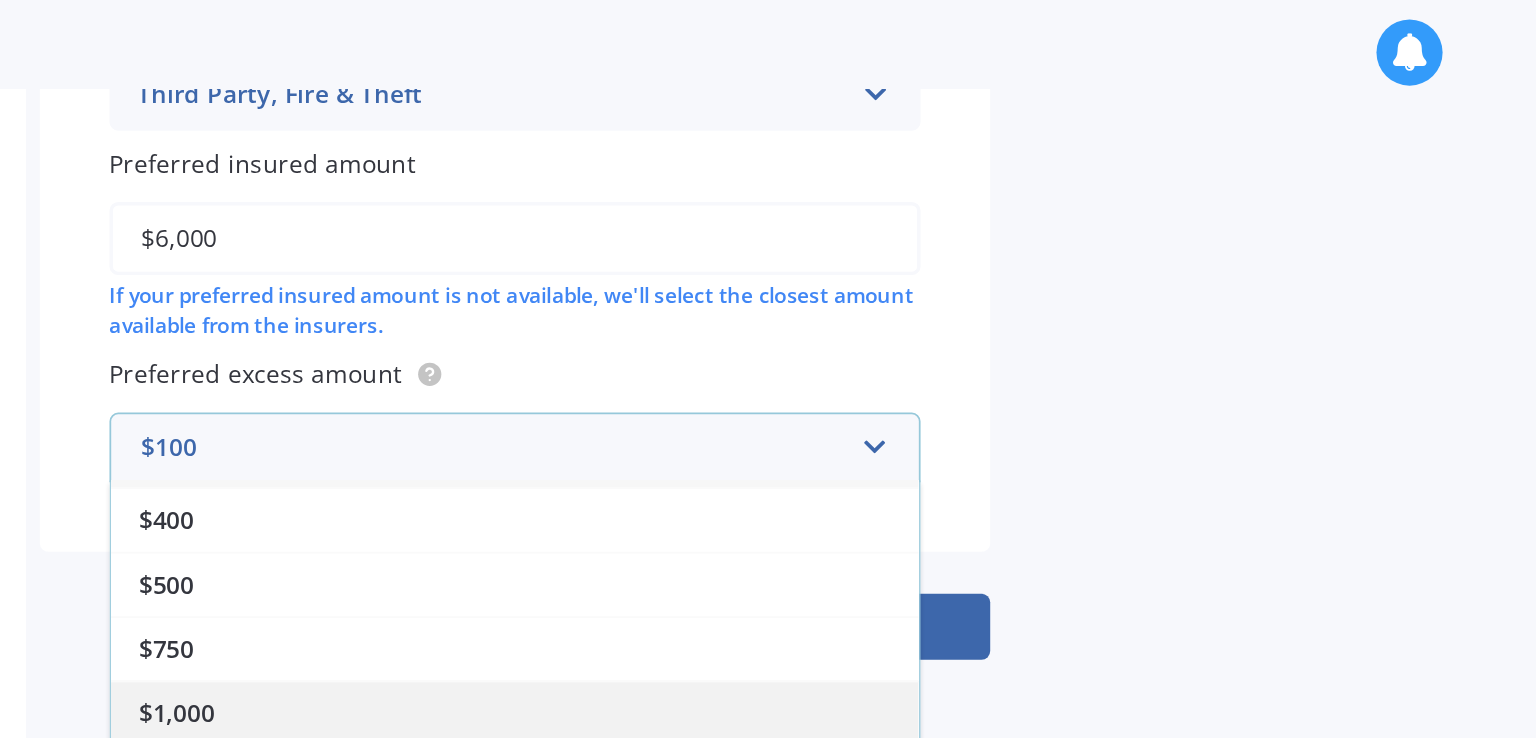 click on "$1,000" at bounding box center (947, 422) 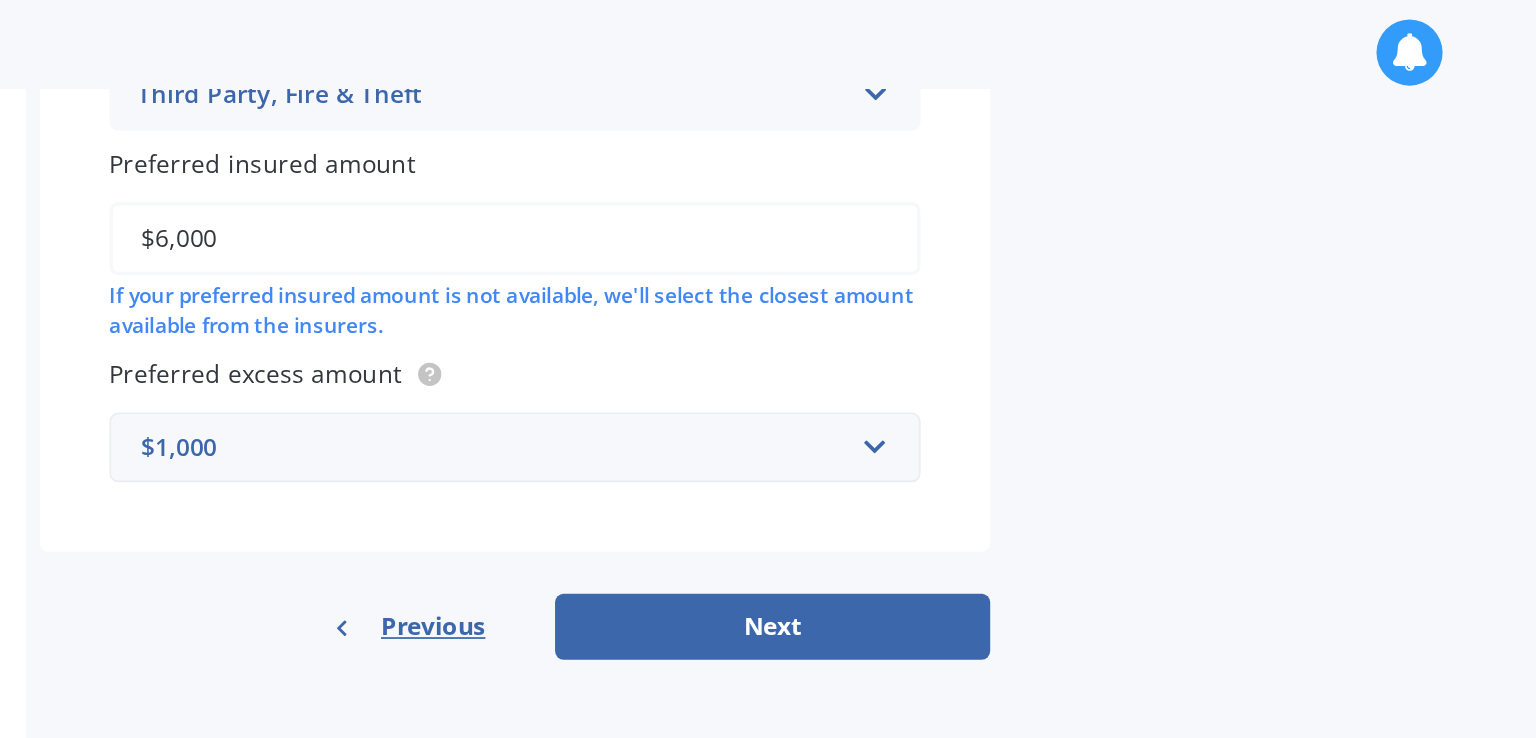 click on "Vehicle is parked at [NUMBER], [NUMBER] [STREET], [CITY][CITY] [POSTAL_CODE] Enter address manually Is your vehicle on finance? Yes No Does your vehicle have an immobiliser? Yes No Cover type Third Party, Fire & Theft Comprehensive Third Party, Fire & Theft Third Party Preferred insured amount $6,000 If your preferred insured amount is not available, we'll select the closest amount available from the insurers. Preferred excess amount $1,000 $100 $400 $500 $750 $1,000 $1,500 $2,000" at bounding box center (947, 25) 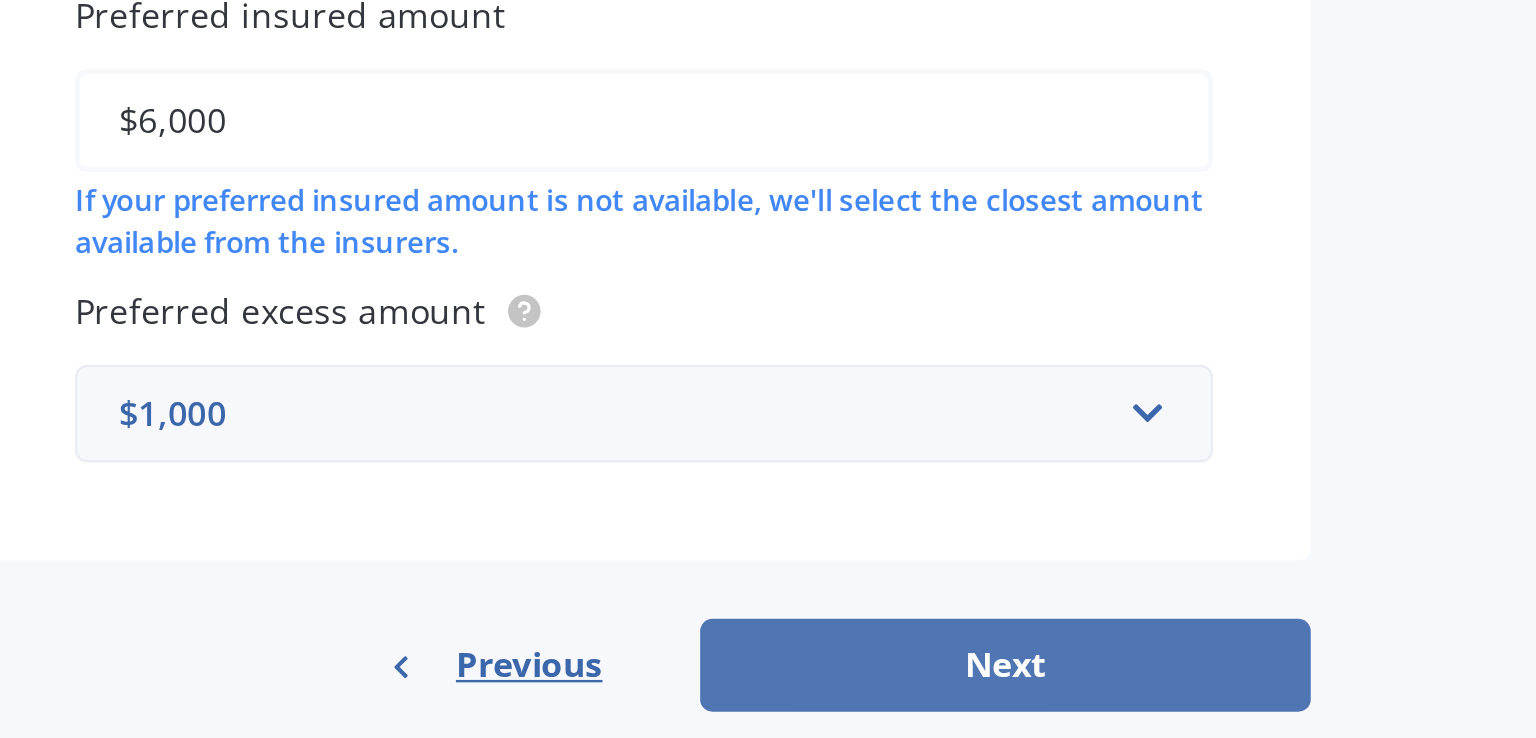 click on "Next" at bounding box center (1095, 373) 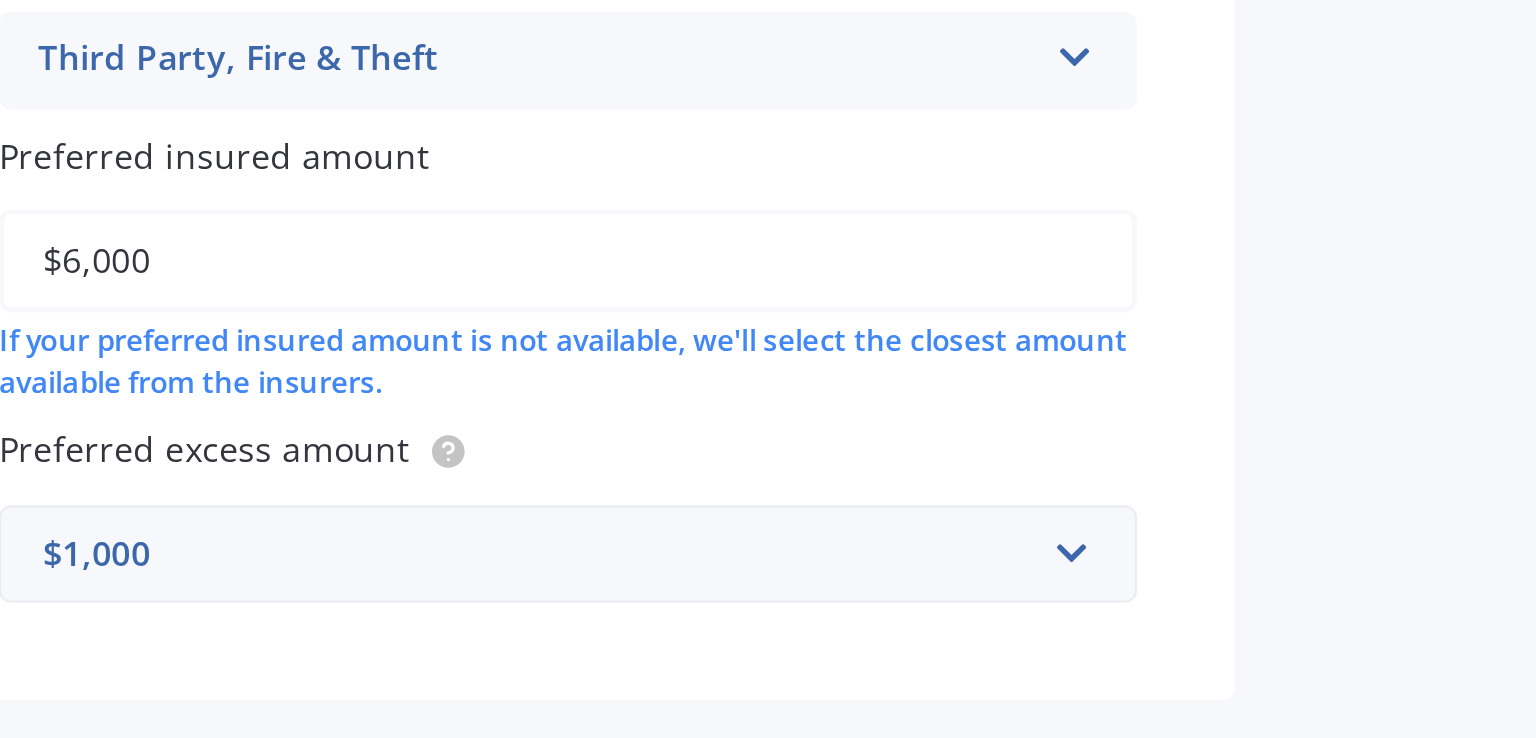 scroll, scrollTop: 136, scrollLeft: 0, axis: vertical 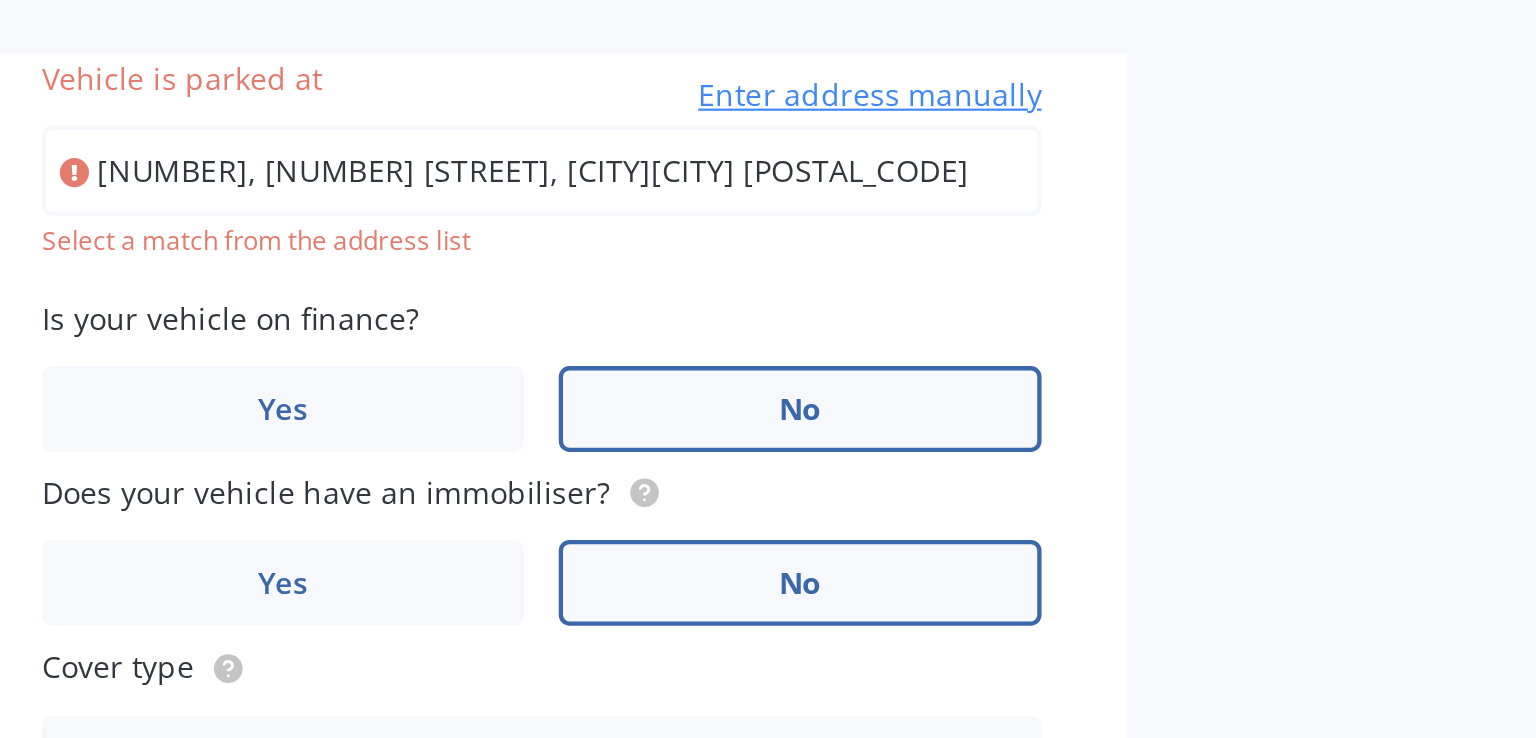 click on "[NUMBER], [NUMBER] [STREET], [CITY][CITY] [POSTAL_CODE]" at bounding box center (947, 119) 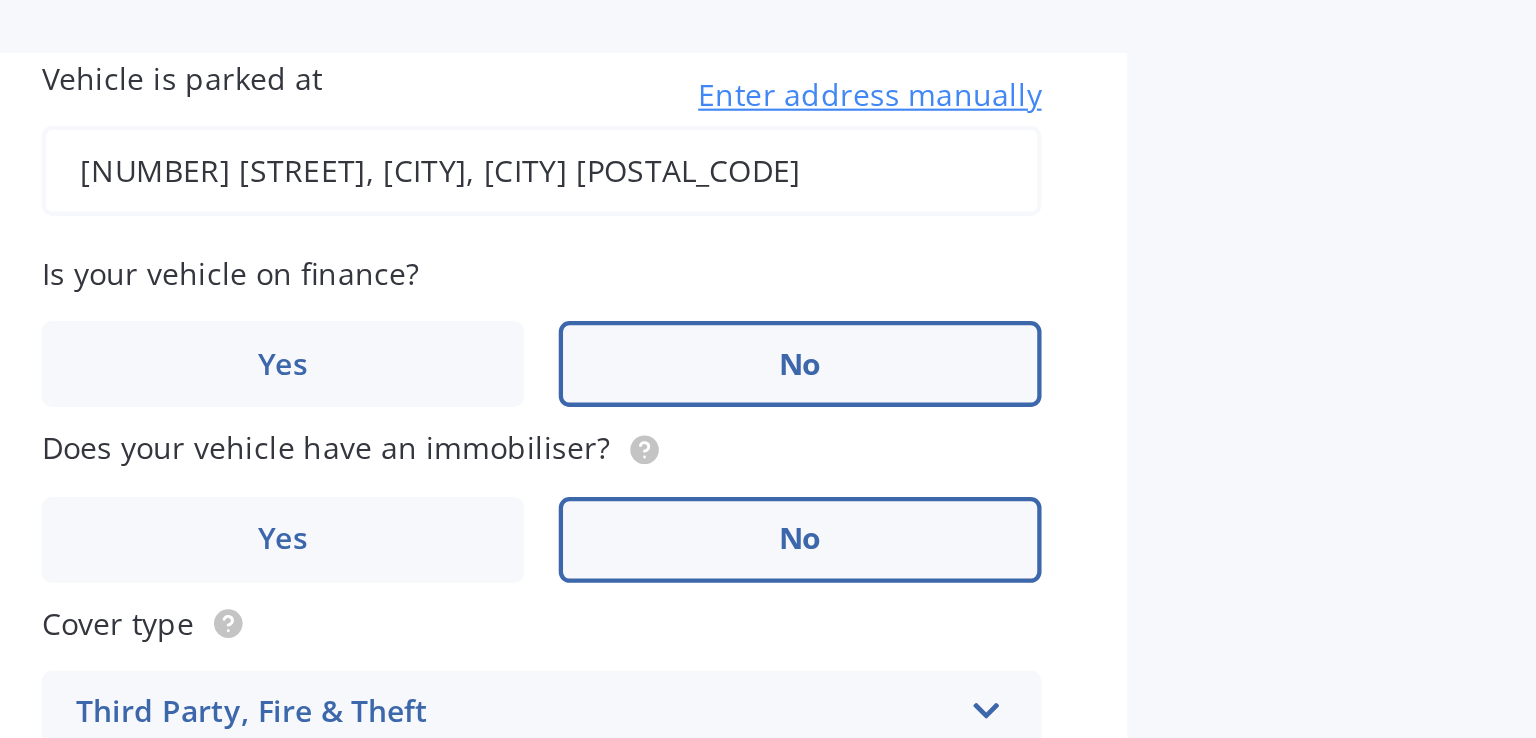 click on "[NUMBER] [STREET], [CITY], [CITY] [POSTAL_CODE]" at bounding box center [947, 119] 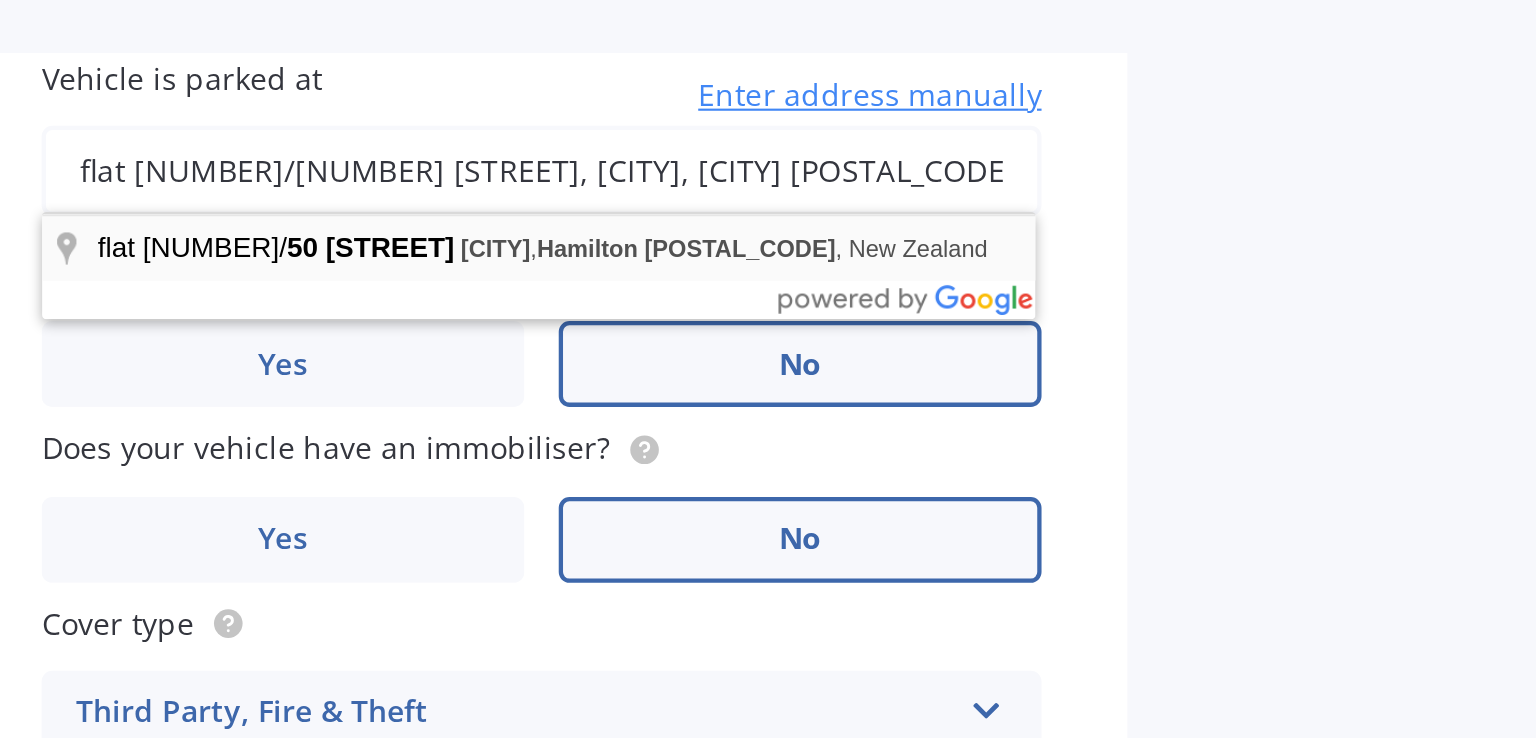 type on "flat [NUMBER]/[NUMBER] [STREET], [CITY], [CITY] [POSTAL_CODE]" 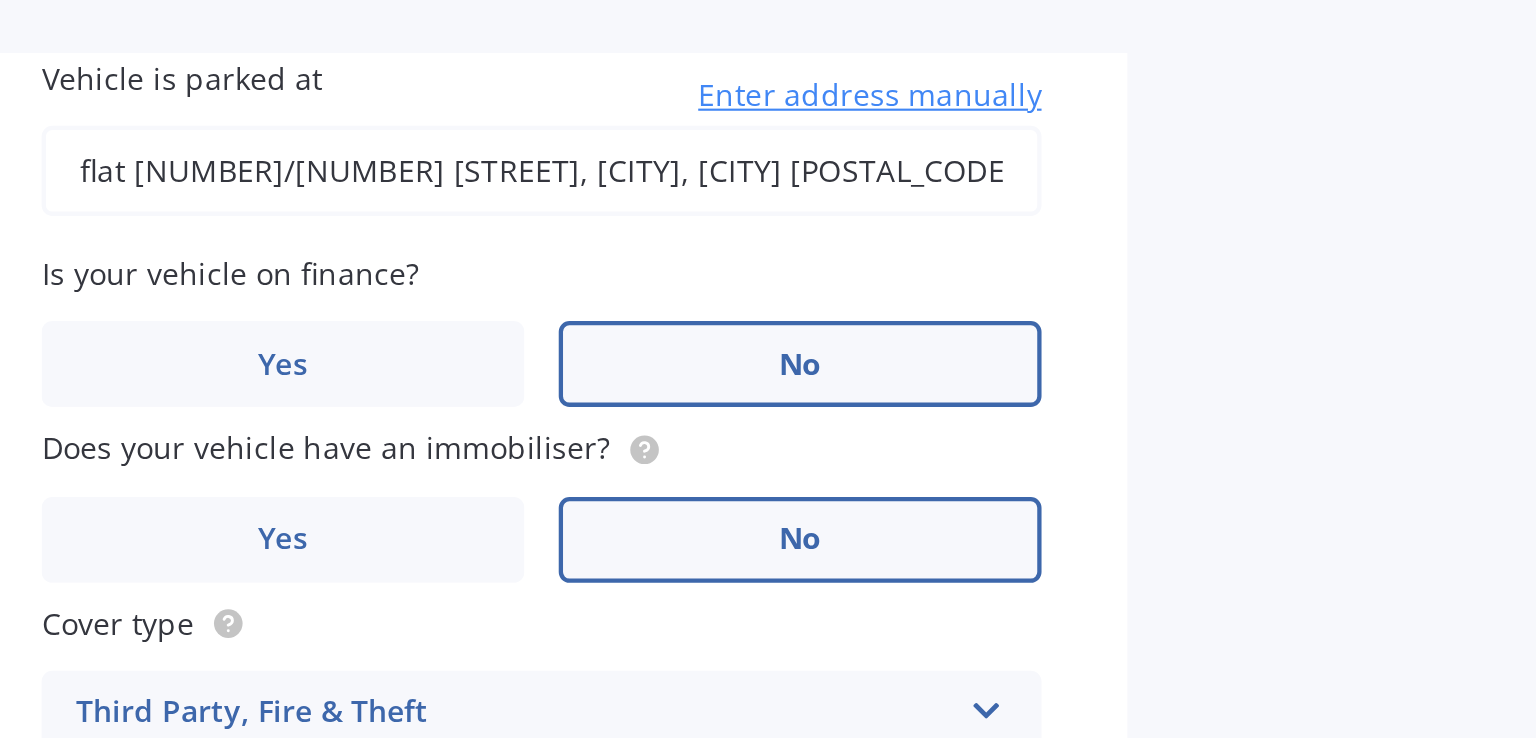 click on "Vehicle is parked at flat [NUMBER]/[NUMBER] [STREET], [CITY], [CITY] [POSTAL_CODE] Enter address manually Is your vehicle on finance? Yes No Does your vehicle have an immobiliser? Yes No Cover type Third Party, Fire & Theft Comprehensive Third Party, Fire & Theft Third Party Preferred insured amount $6,000 If your preferred insured amount is not available, we'll select the closest amount available from the insurers. Preferred excess amount $1,000 $100 $400 $500 $750 $1,000 $1,500 $2,000" at bounding box center (947, 329) 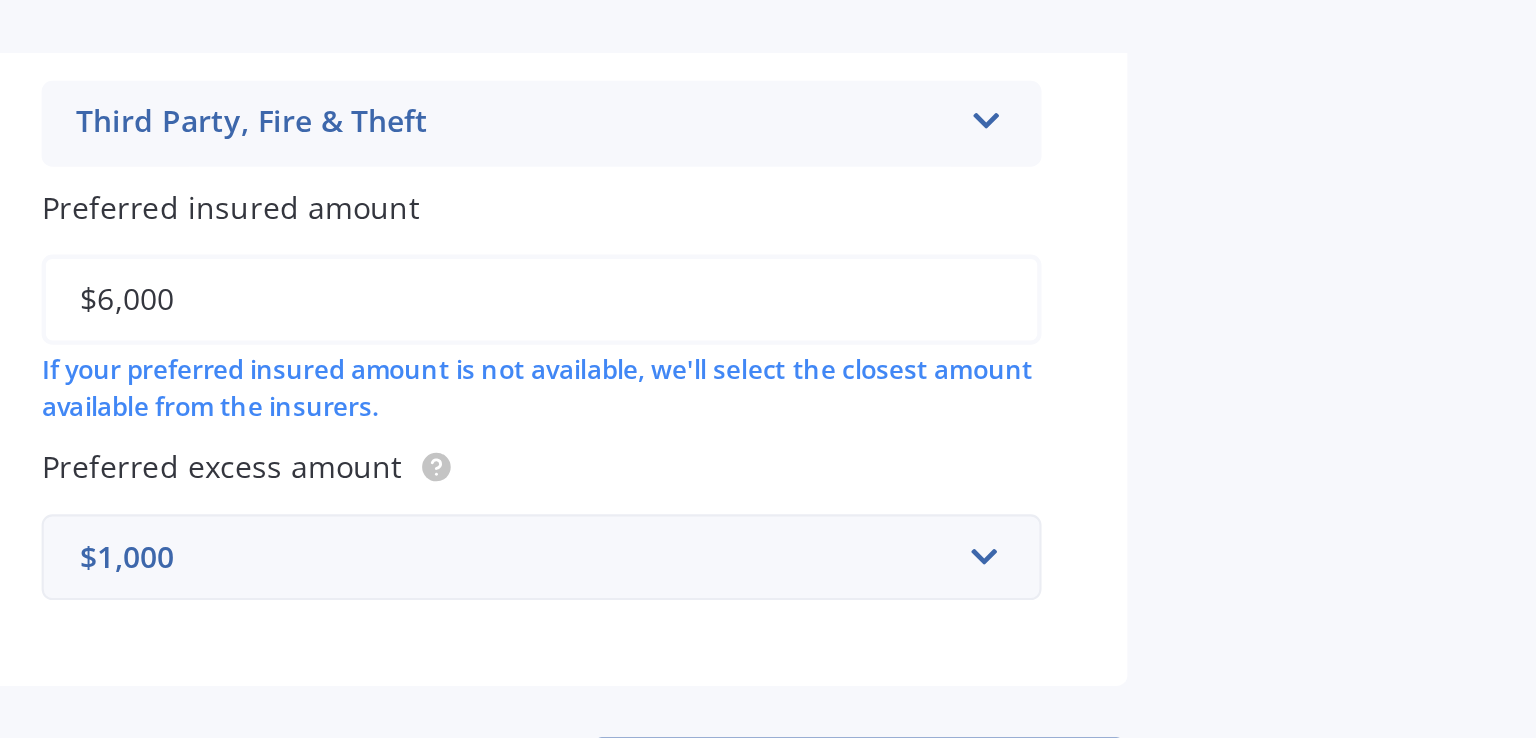 scroll, scrollTop: 521, scrollLeft: 0, axis: vertical 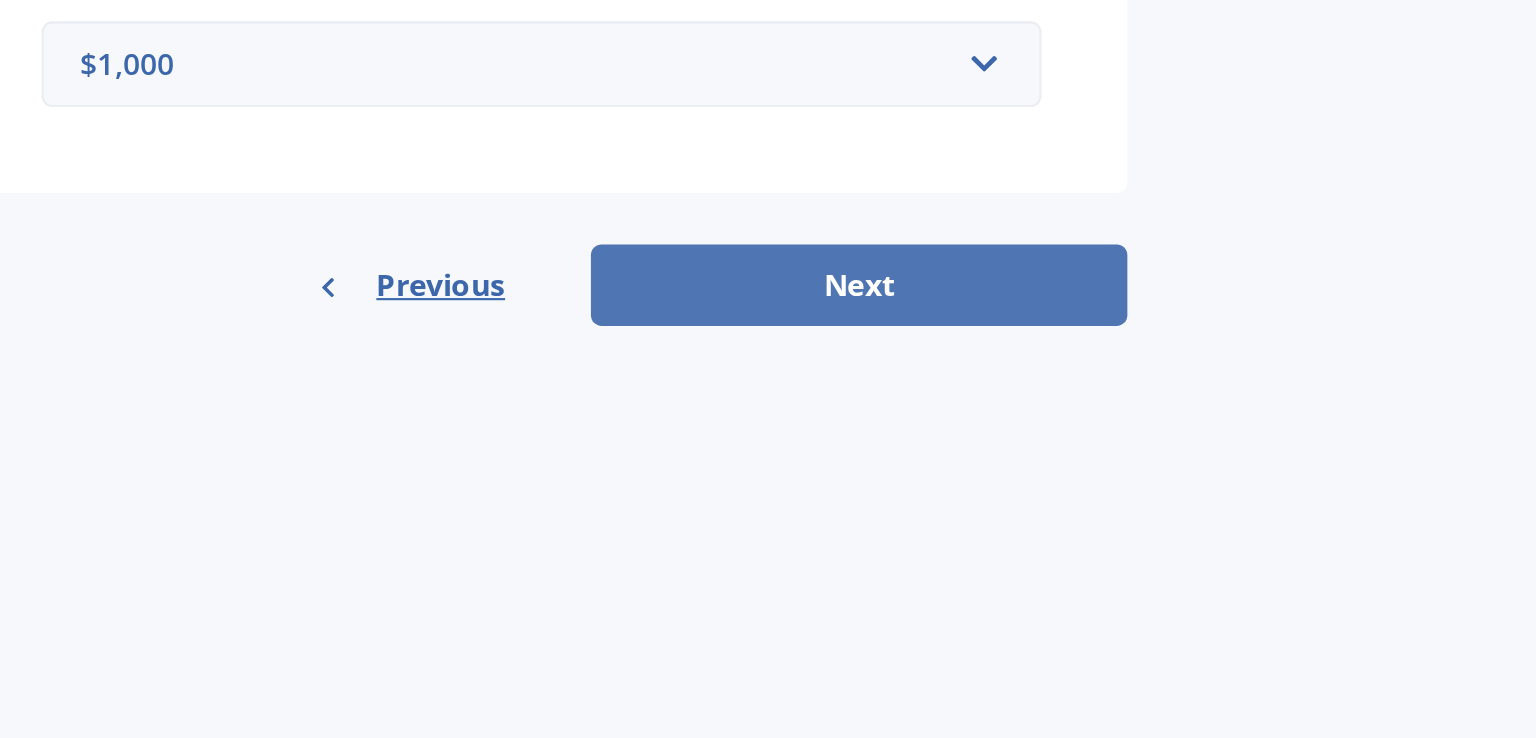 click on "Next" at bounding box center [1095, 292] 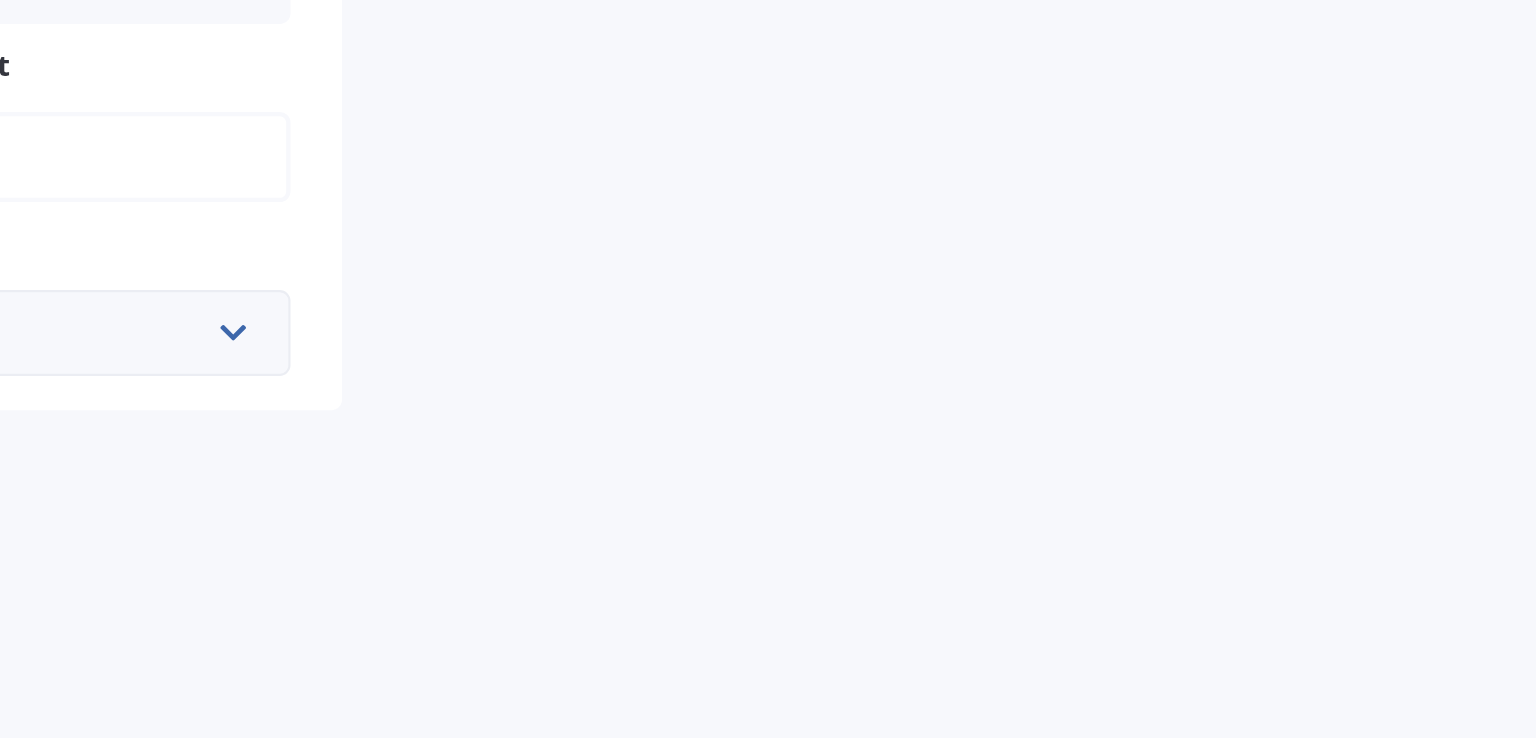 scroll, scrollTop: 0, scrollLeft: 0, axis: both 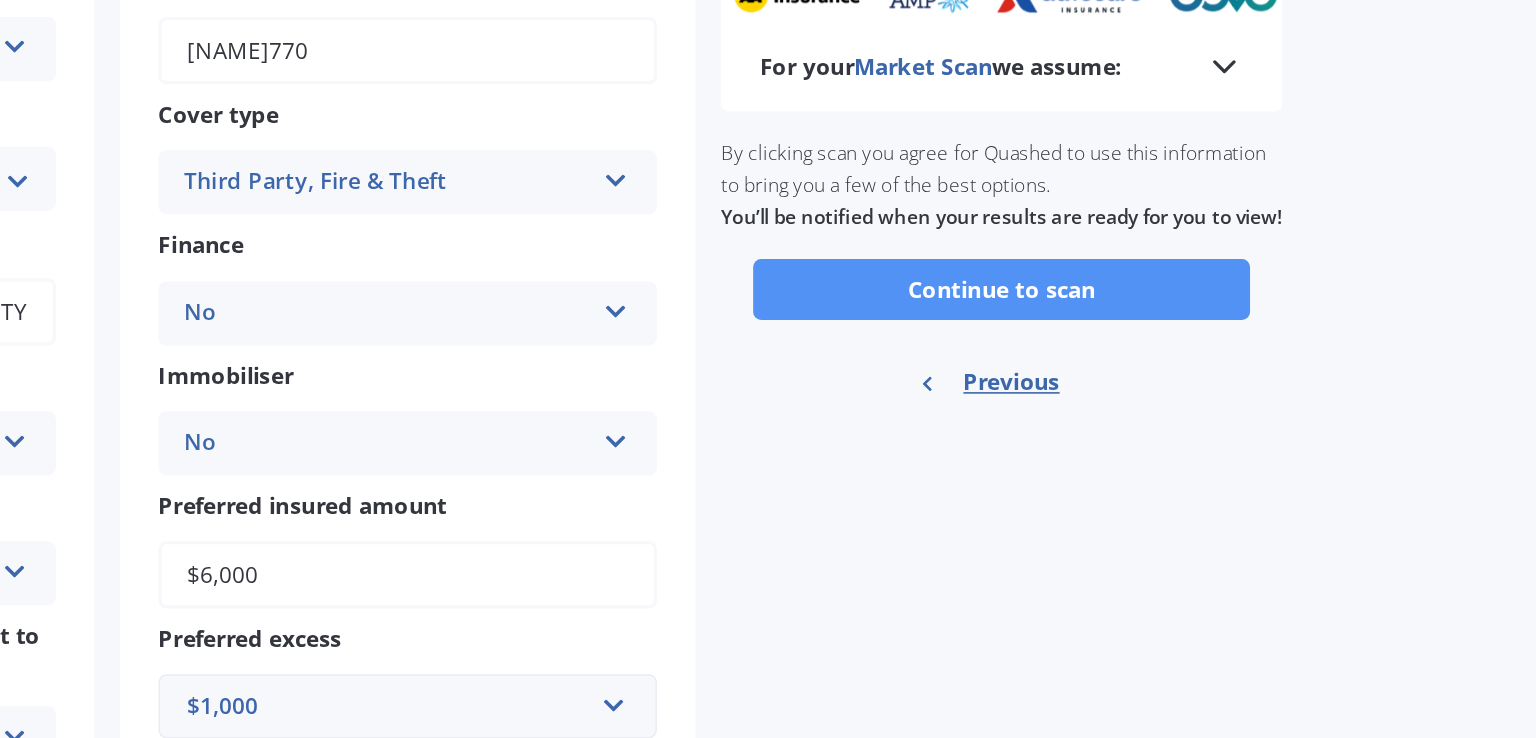 click on "Continue to scan" at bounding box center (1045, 380) 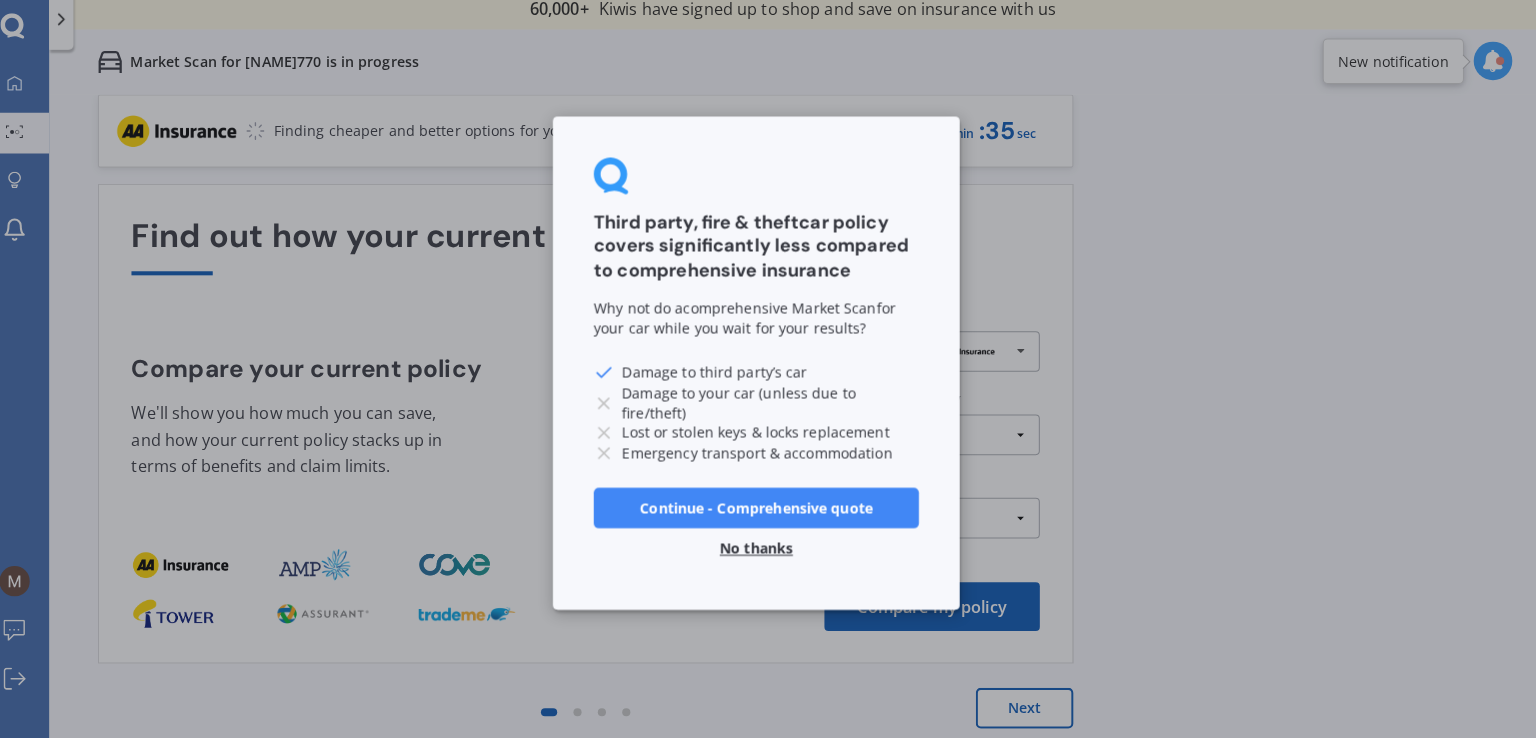 scroll, scrollTop: 0, scrollLeft: 0, axis: both 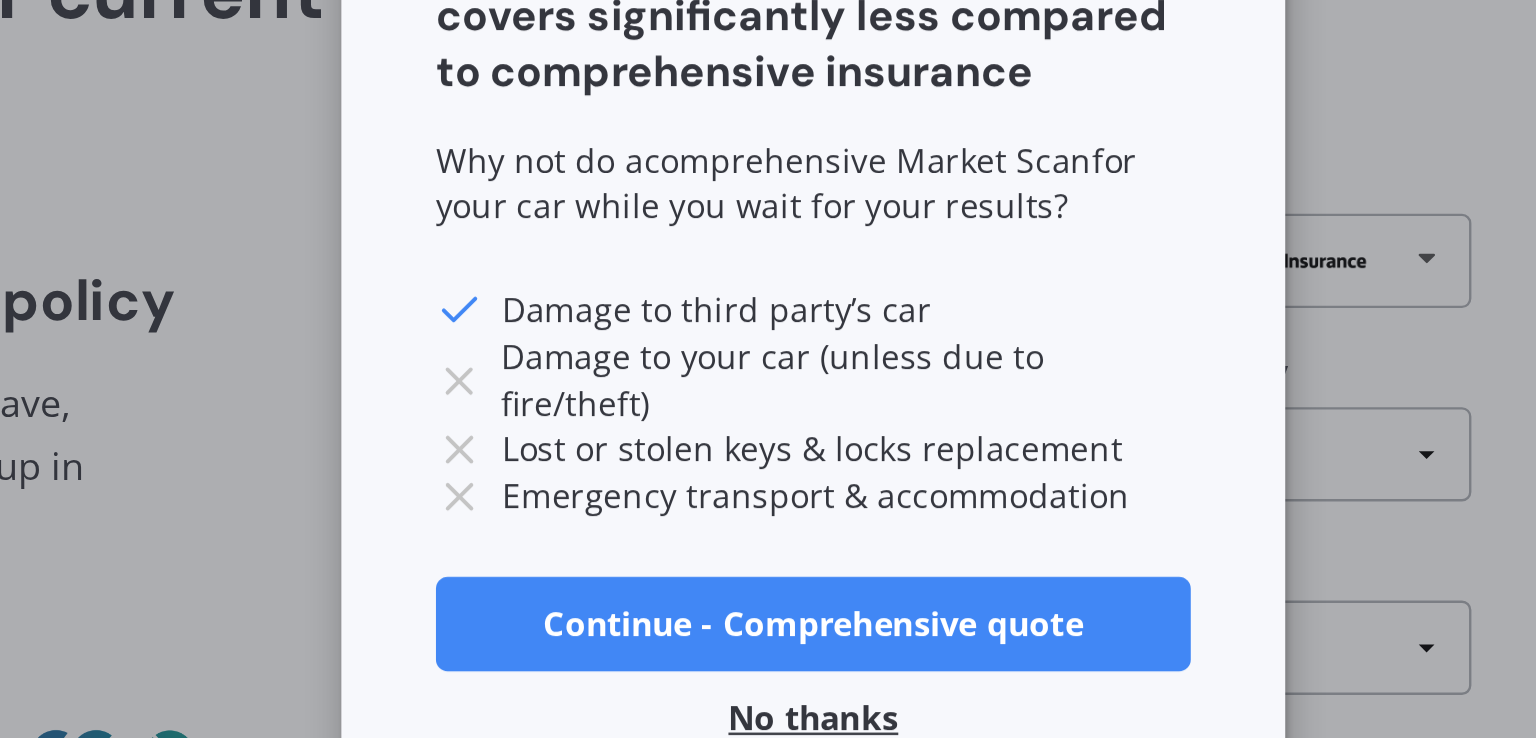 click on "Damage to third party’s car" at bounding box center [768, 378] 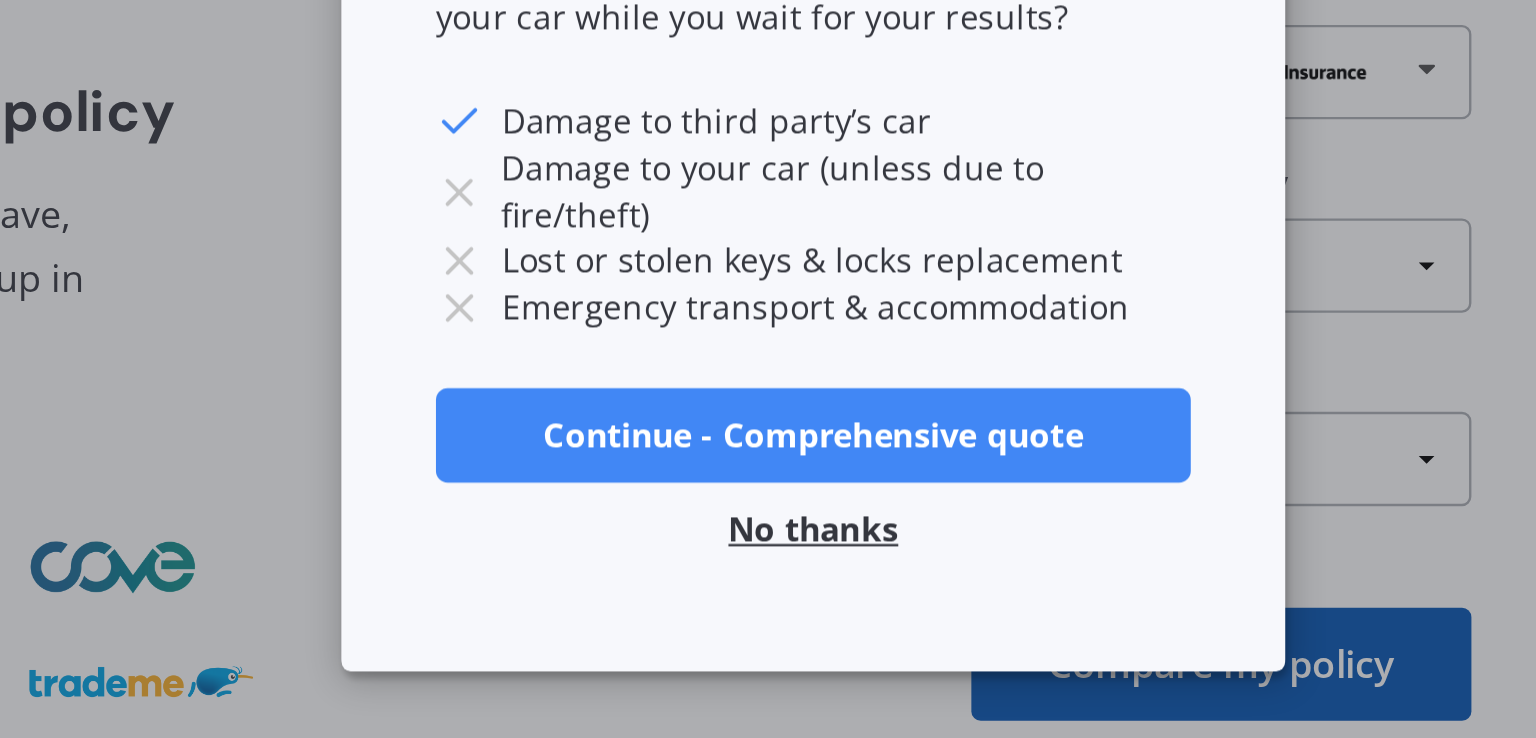 click on "No thanks" at bounding box center (768, 552) 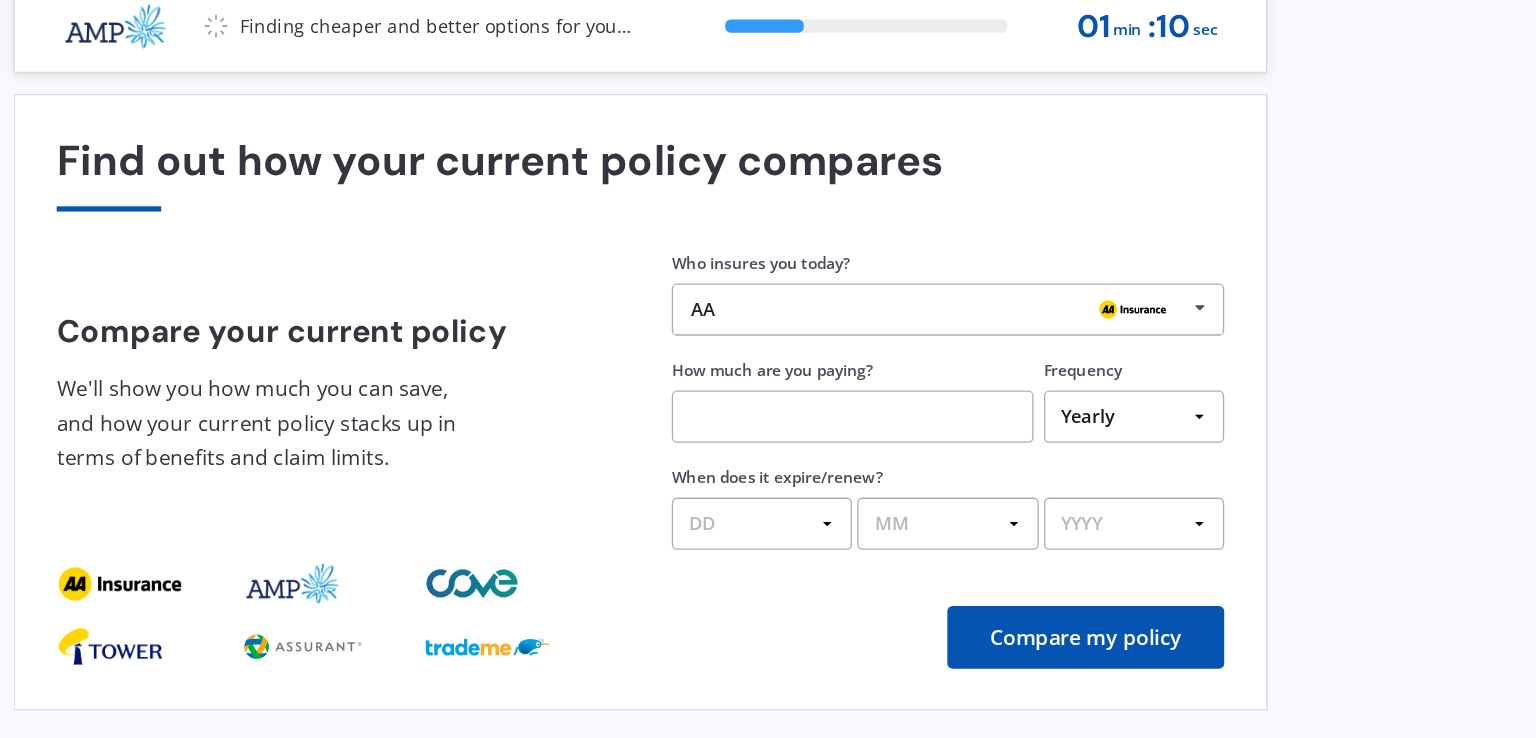 click on "Compare your current policy  We'll show you how much you can save, and how your current policy stacks up in terms of benefits and claim limits. Enter your policy information Who insures you today? AA AA Tower AMI State AMP ANZ ASB BNZ Trade Me Insurance Westpac Other How much are you paying? Frequency Yearly Six-Monthly Quarterly Monthly Fortnightly Weekly One-Off When does it expire/renew? DD 01 02 03 04 05 06 07 08 09 10 11 12 13 14 15 16 17 18 19 20 21 22 23 24 25 26 27 28 29 30 31 MM 01 02 03 04 05 06 07 08 09 10 11 12 YYYY 2026 2025 2024" at bounding box center (600, 426) 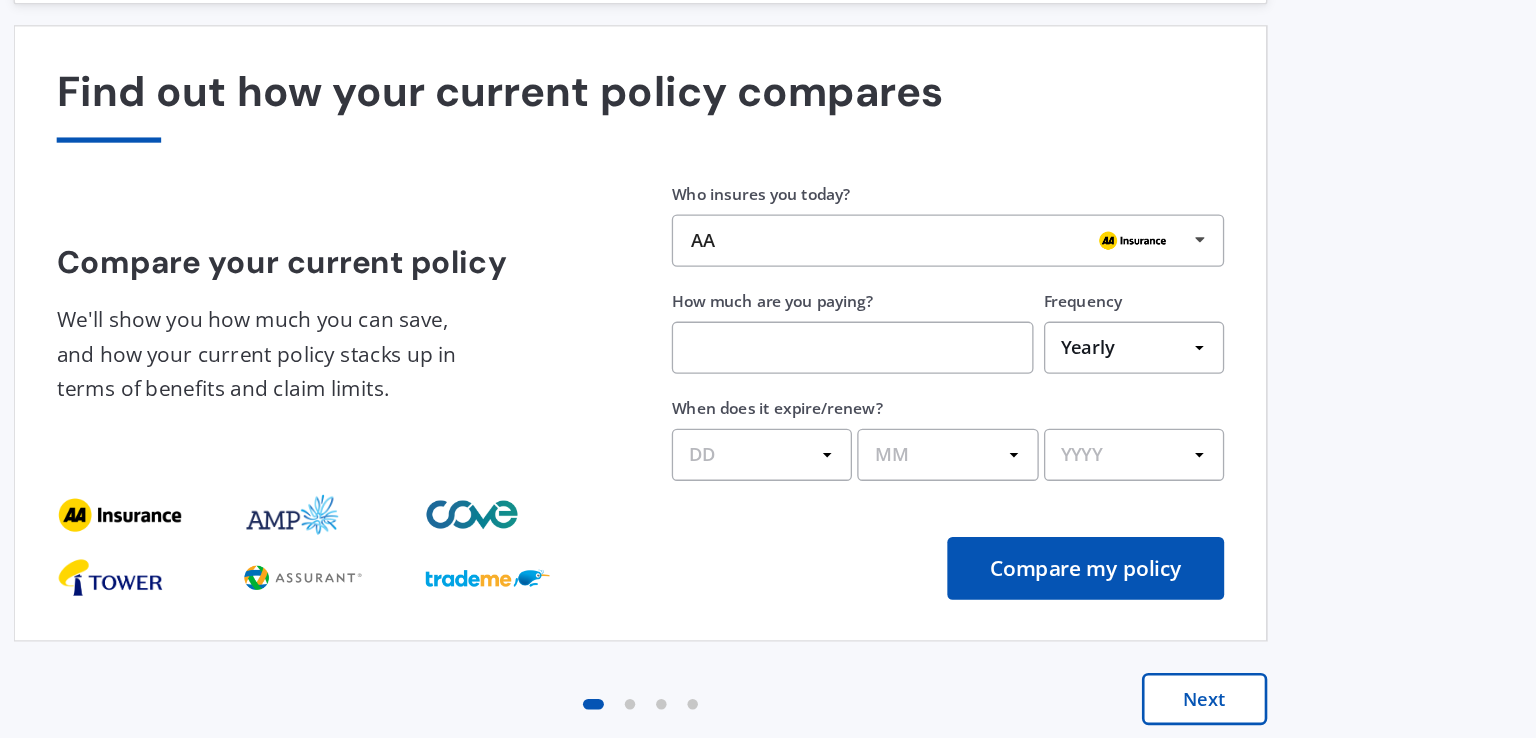 scroll, scrollTop: 0, scrollLeft: 0, axis: both 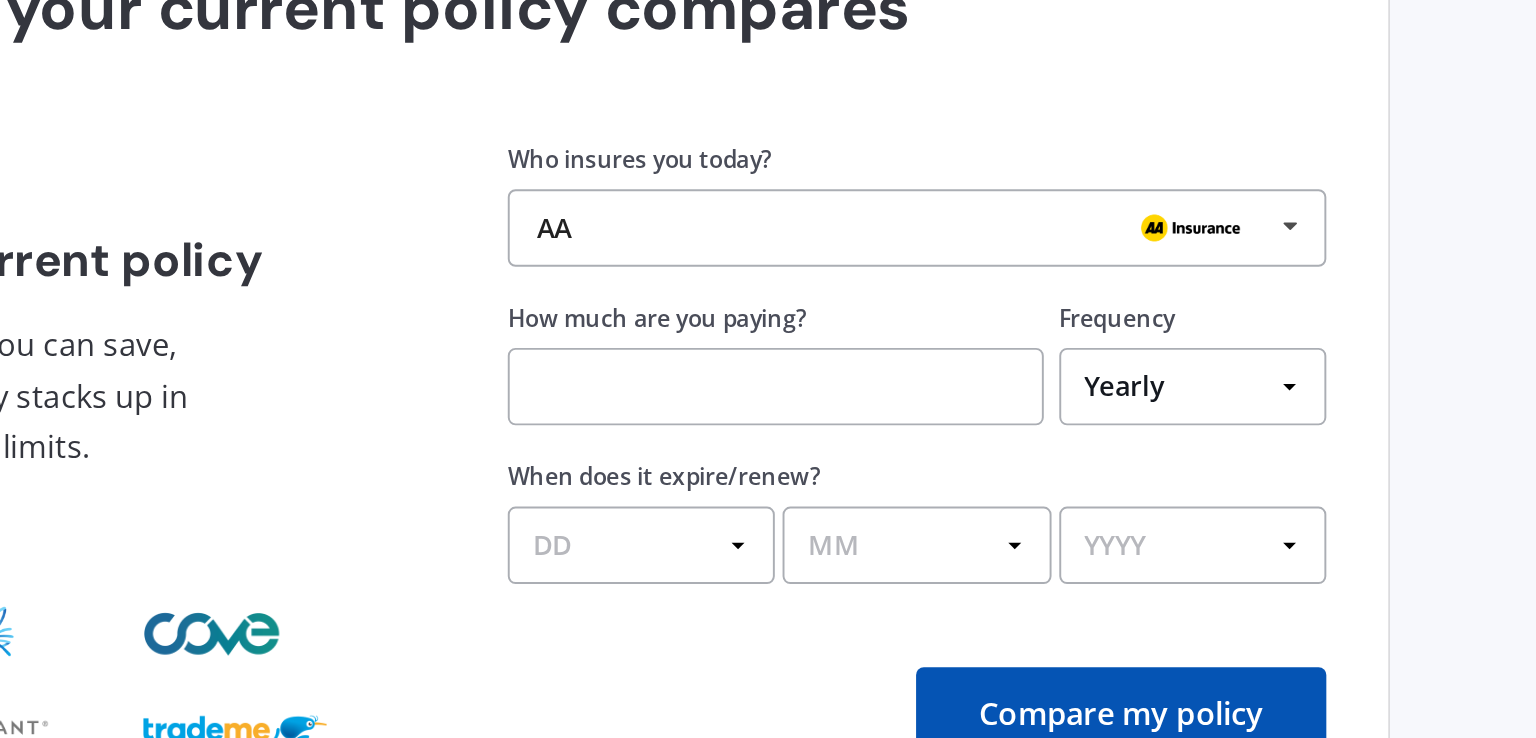 click on "How much are you paying?" at bounding box center (762, 426) 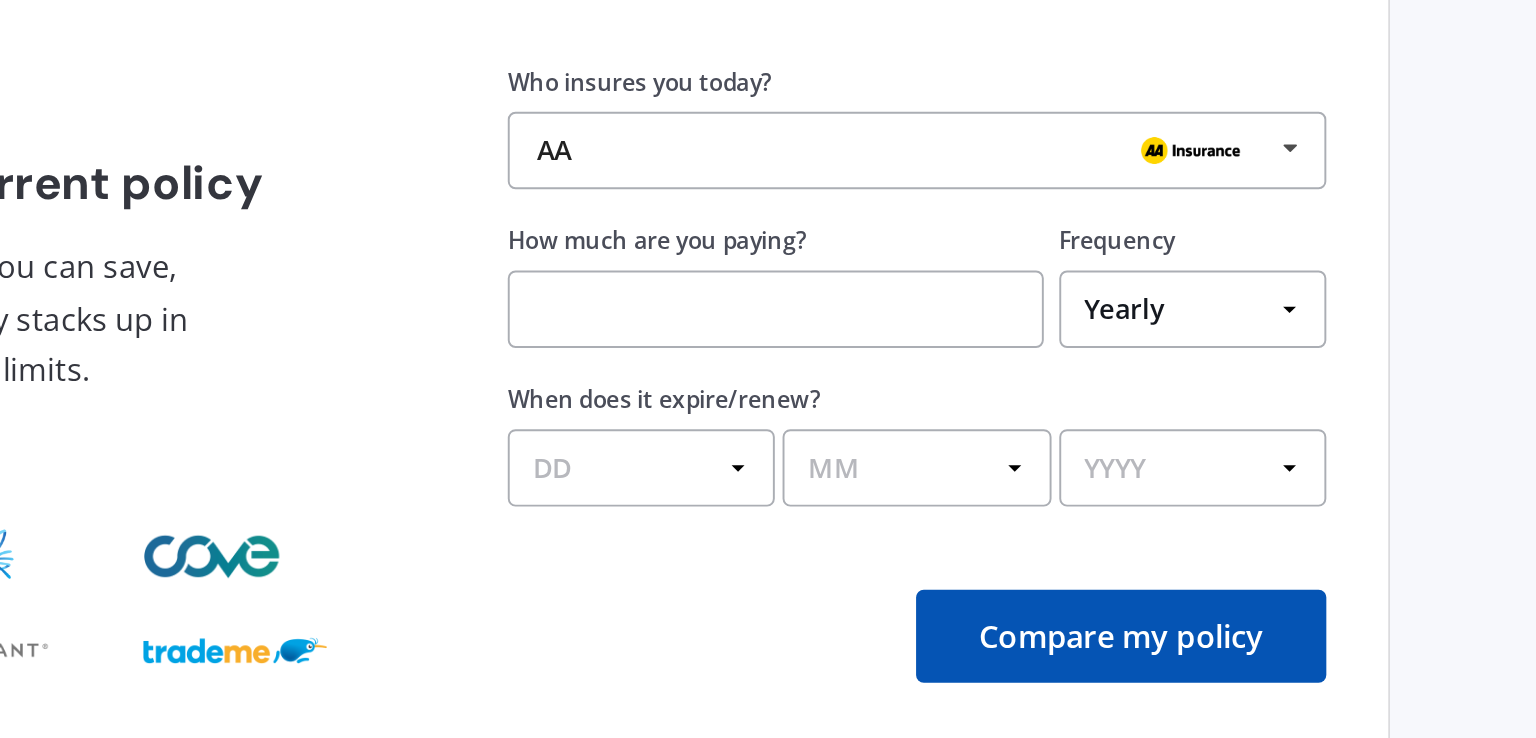 click on "AA" at bounding box center [828, 357] 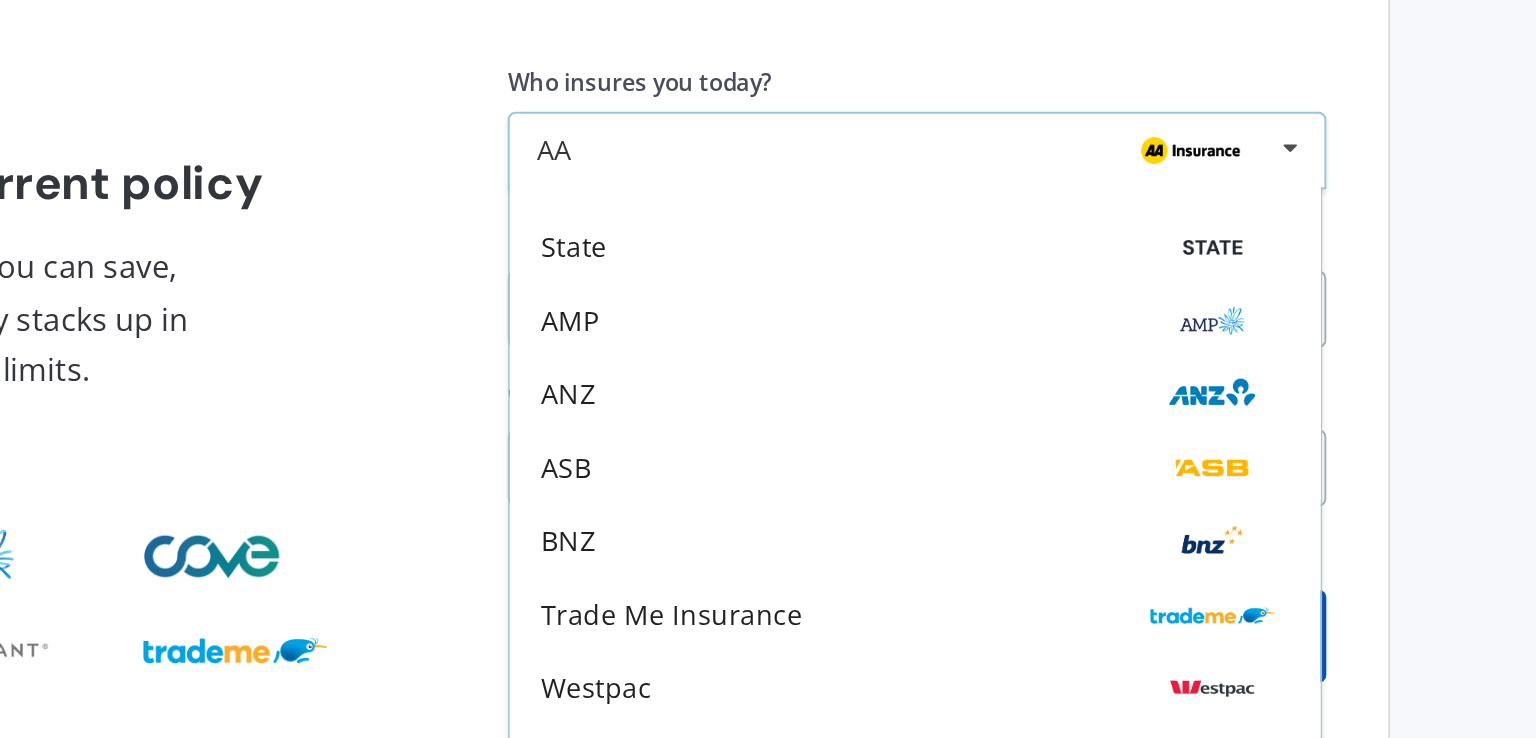 scroll, scrollTop: 86, scrollLeft: 0, axis: vertical 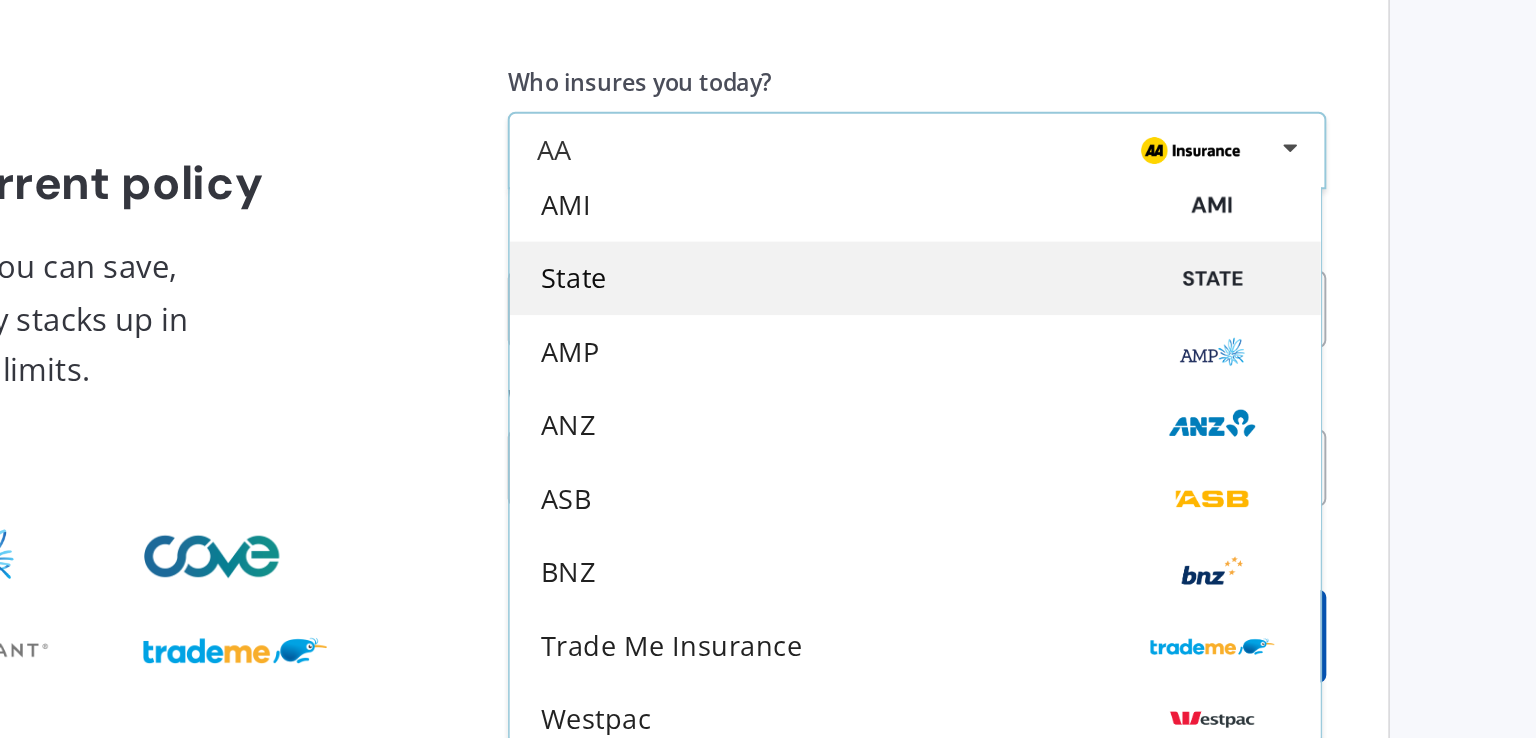 click at bounding box center (988, 309) 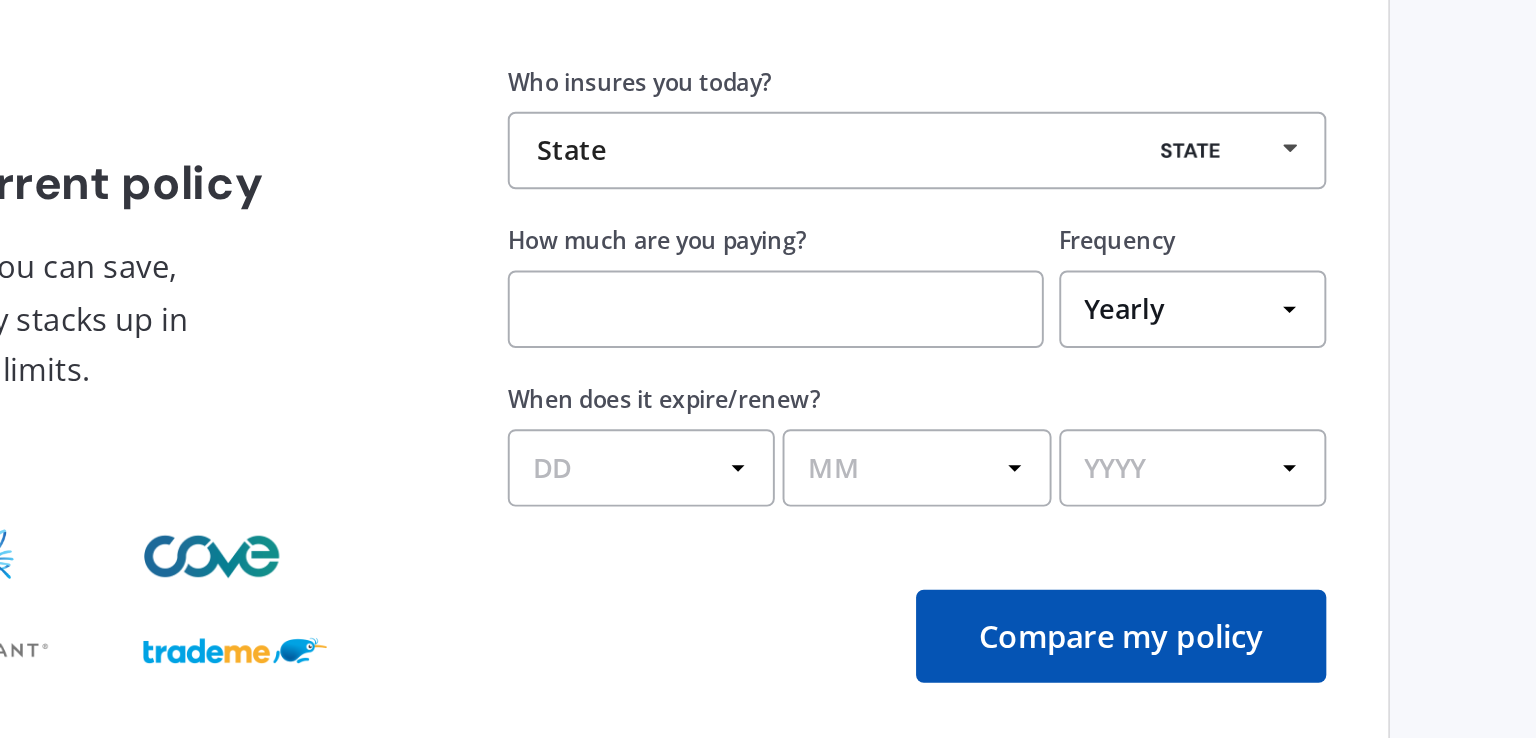 click at bounding box center (762, 439) 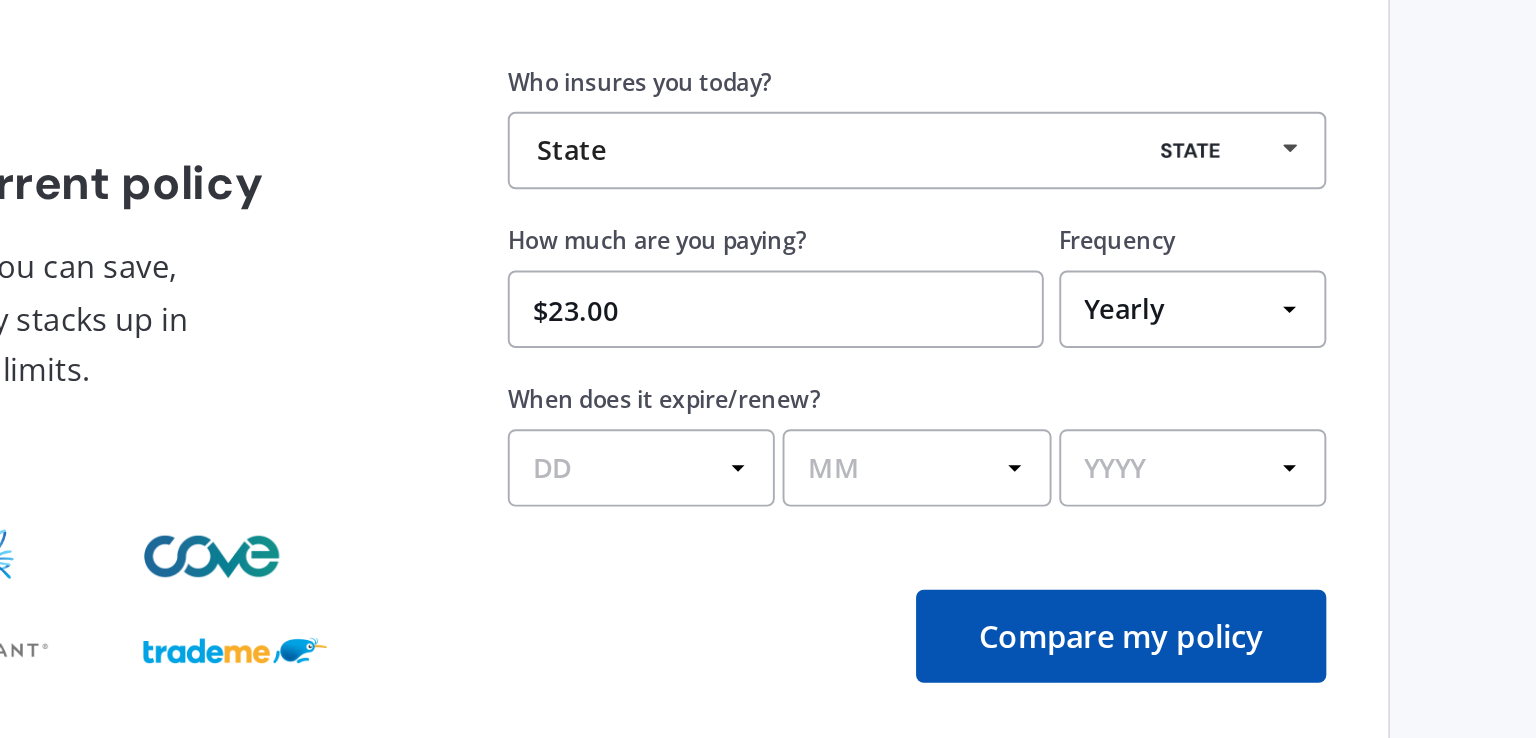 type on "$23.00" 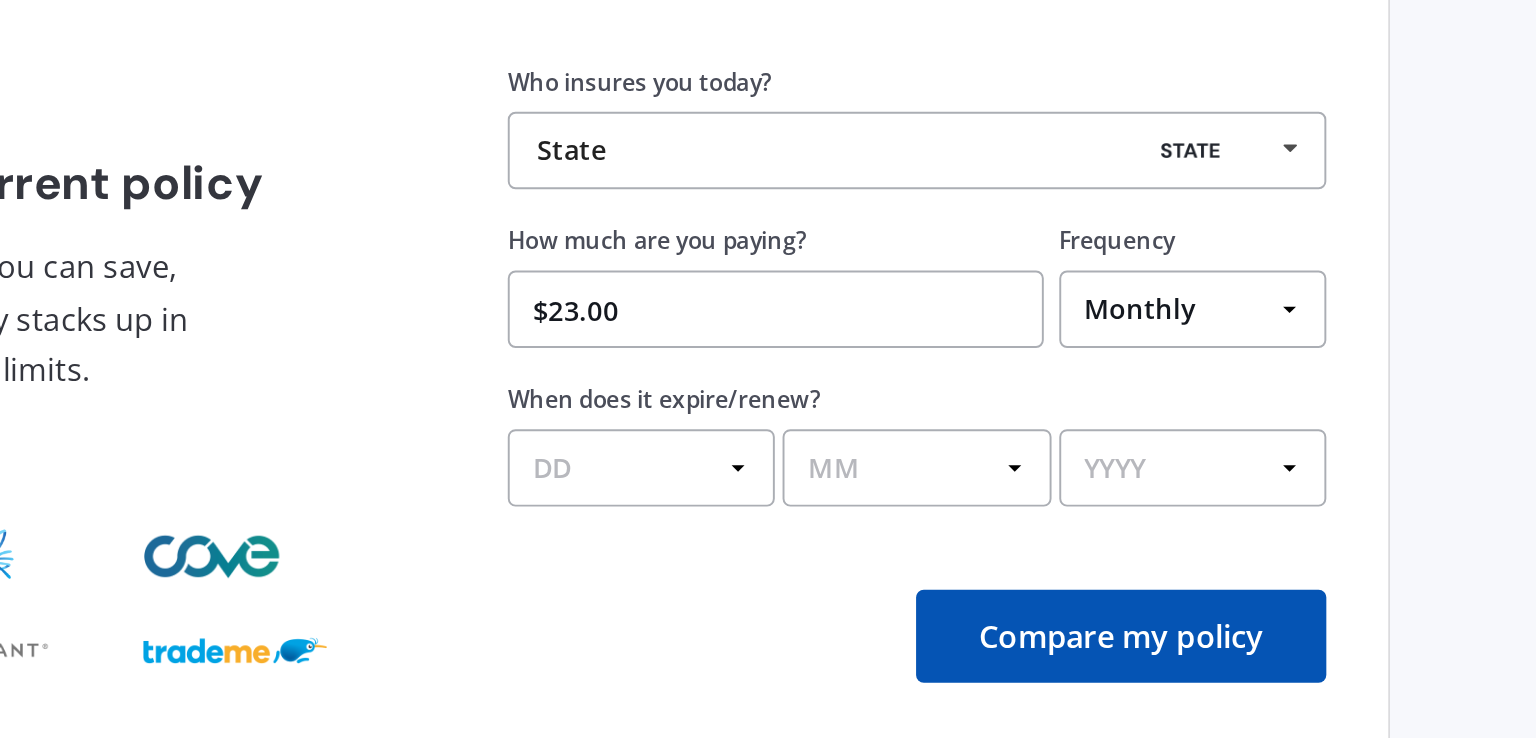 click on "Yearly Six-Monthly Quarterly Monthly Fortnightly Weekly One-Off" at bounding box center [978, 439] 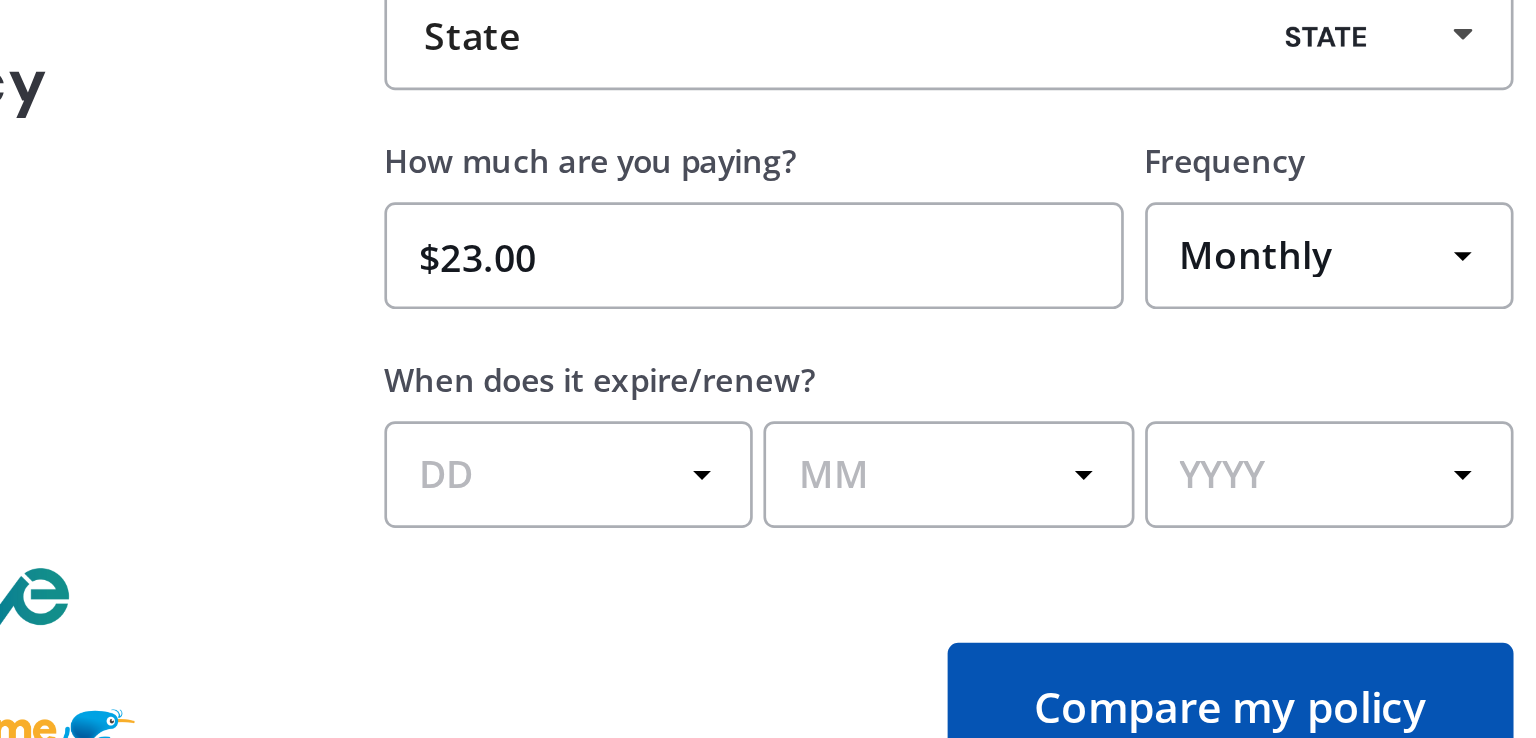 click on "DD 01 02 03 04 05 06 07 08 09 10 11 12 13 14 15 16 17 18 19 20 21 22 23 24 25 26 27 28 29 30 31" at bounding box center (693, 521) 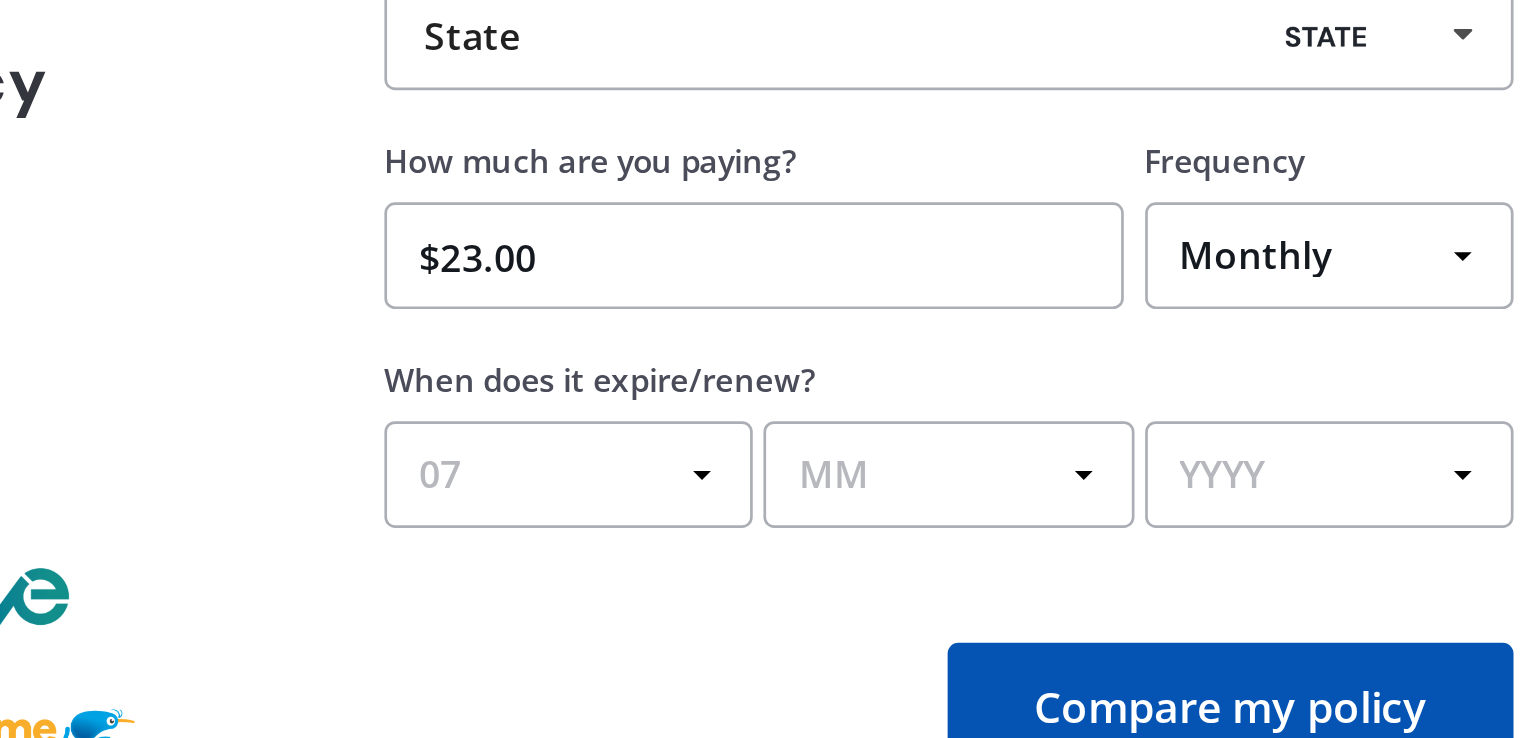 click on "DD 01 02 03 04 05 06 07 08 09 10 11 12 13 14 15 16 17 18 19 20 21 22 23 24 25 26 27 28 29 30 31" at bounding box center [693, 521] 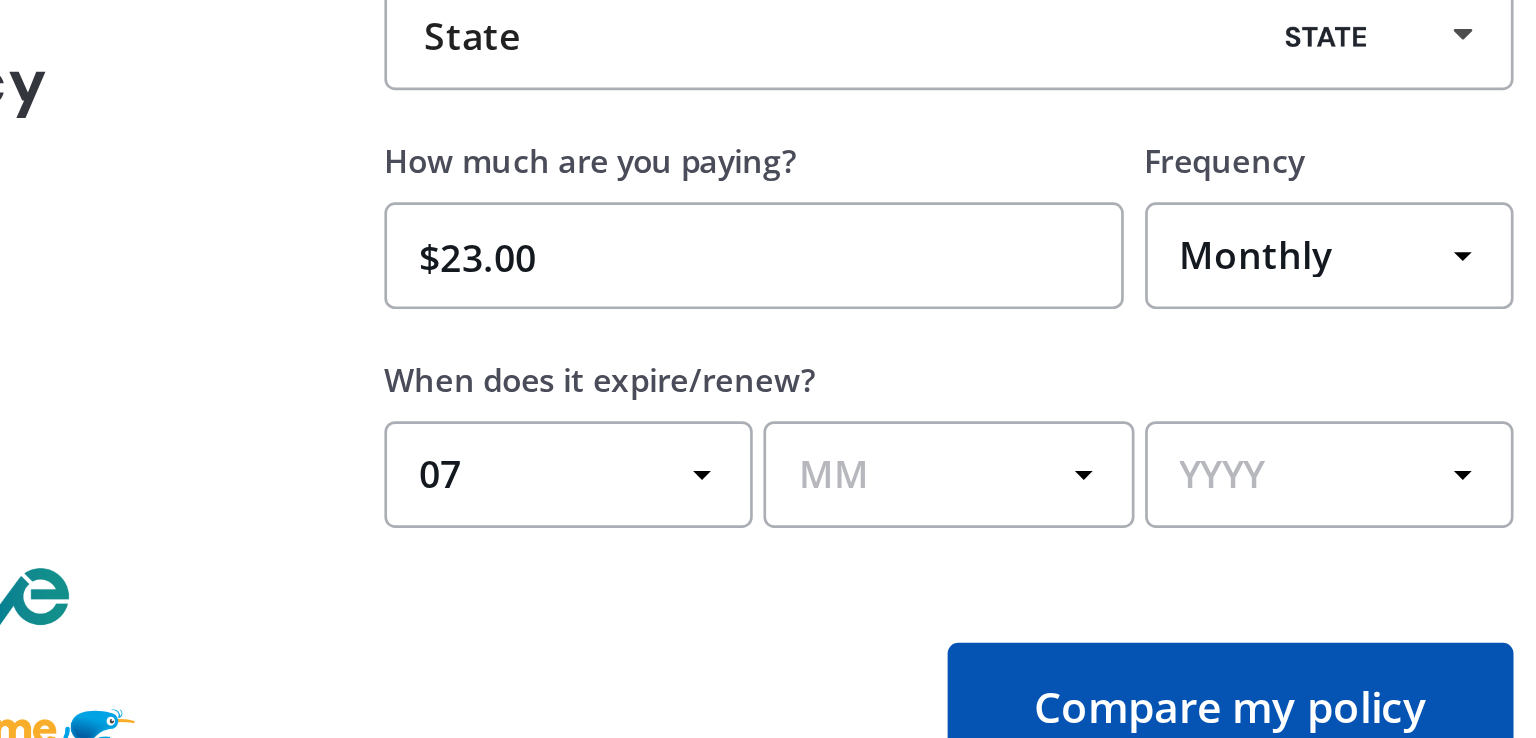 click on "MM 01 02 03 04 05 06 07 08 09 10 11 12" at bounding box center (835, 521) 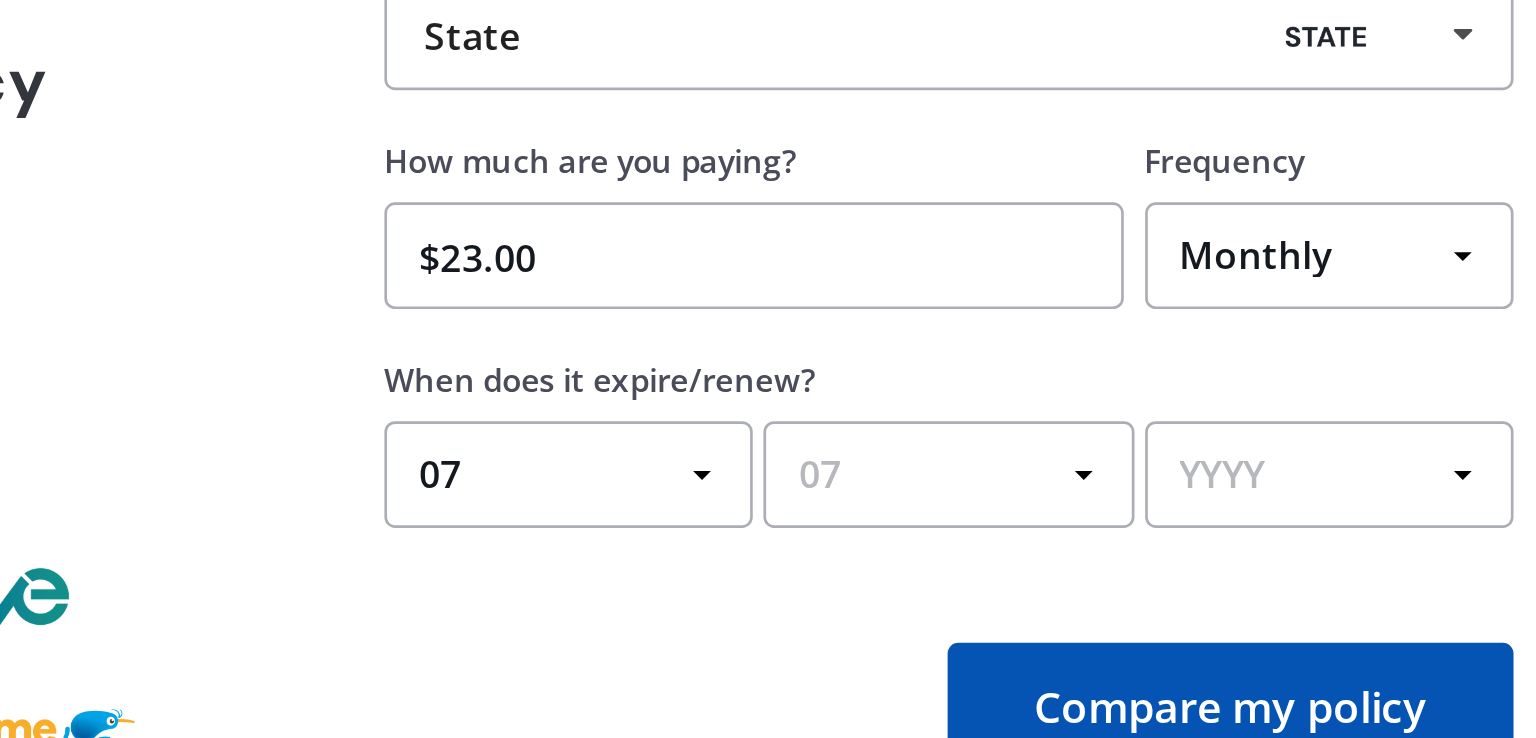 click on "MM 01 02 03 04 05 06 07 08 09 10 11 12" at bounding box center (835, 521) 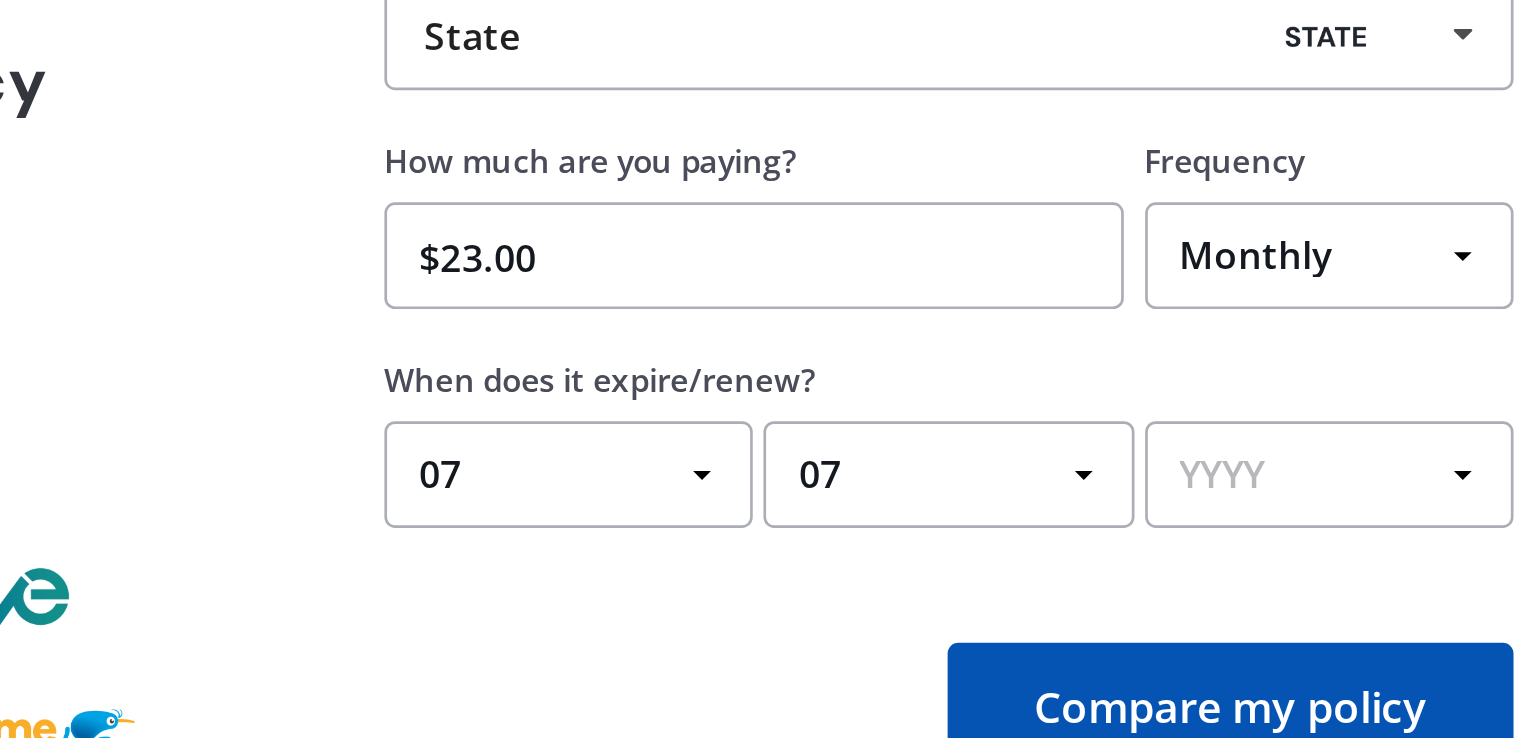 click on "YYYY 2026 2025 2024" at bounding box center [978, 521] 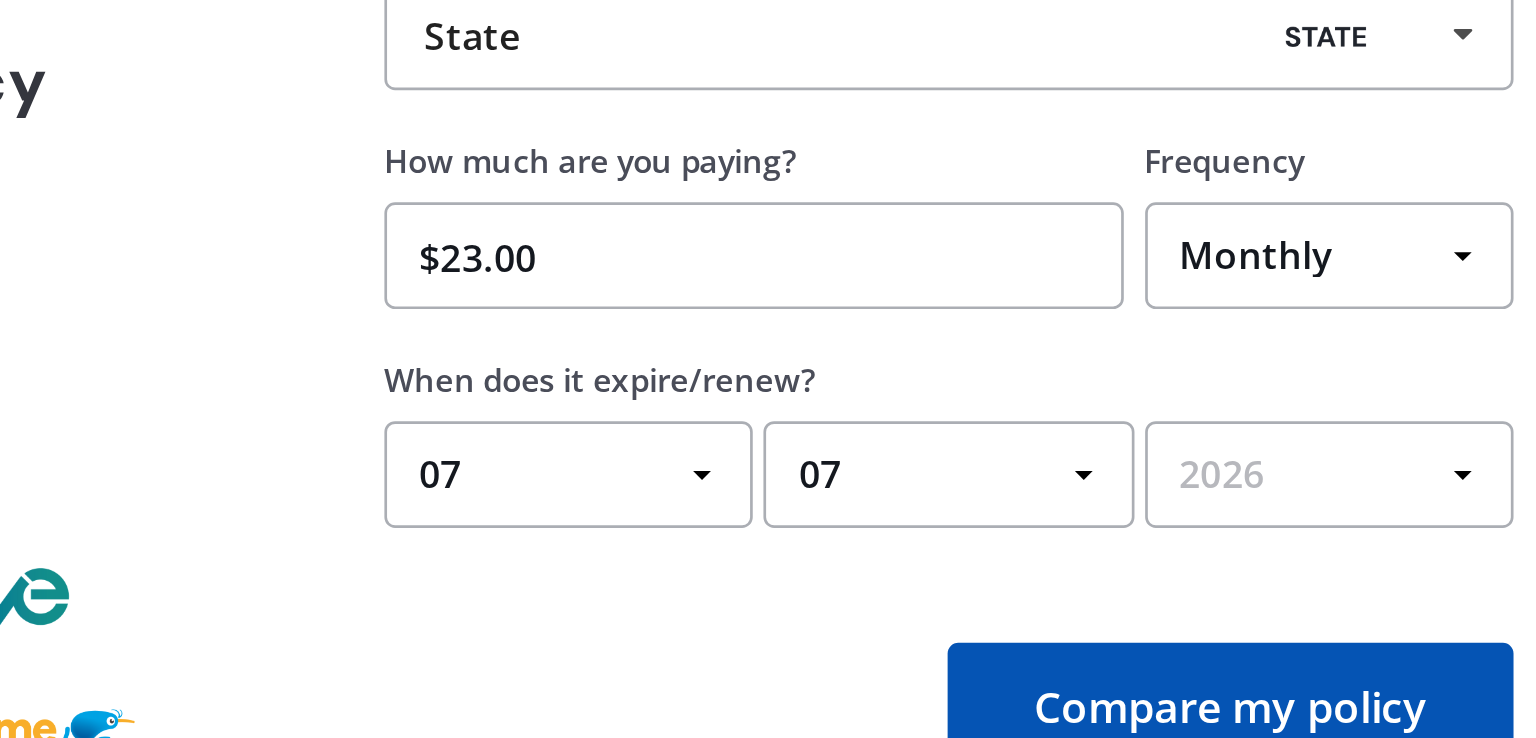 click on "YYYY 2026 2025 2024" at bounding box center (978, 521) 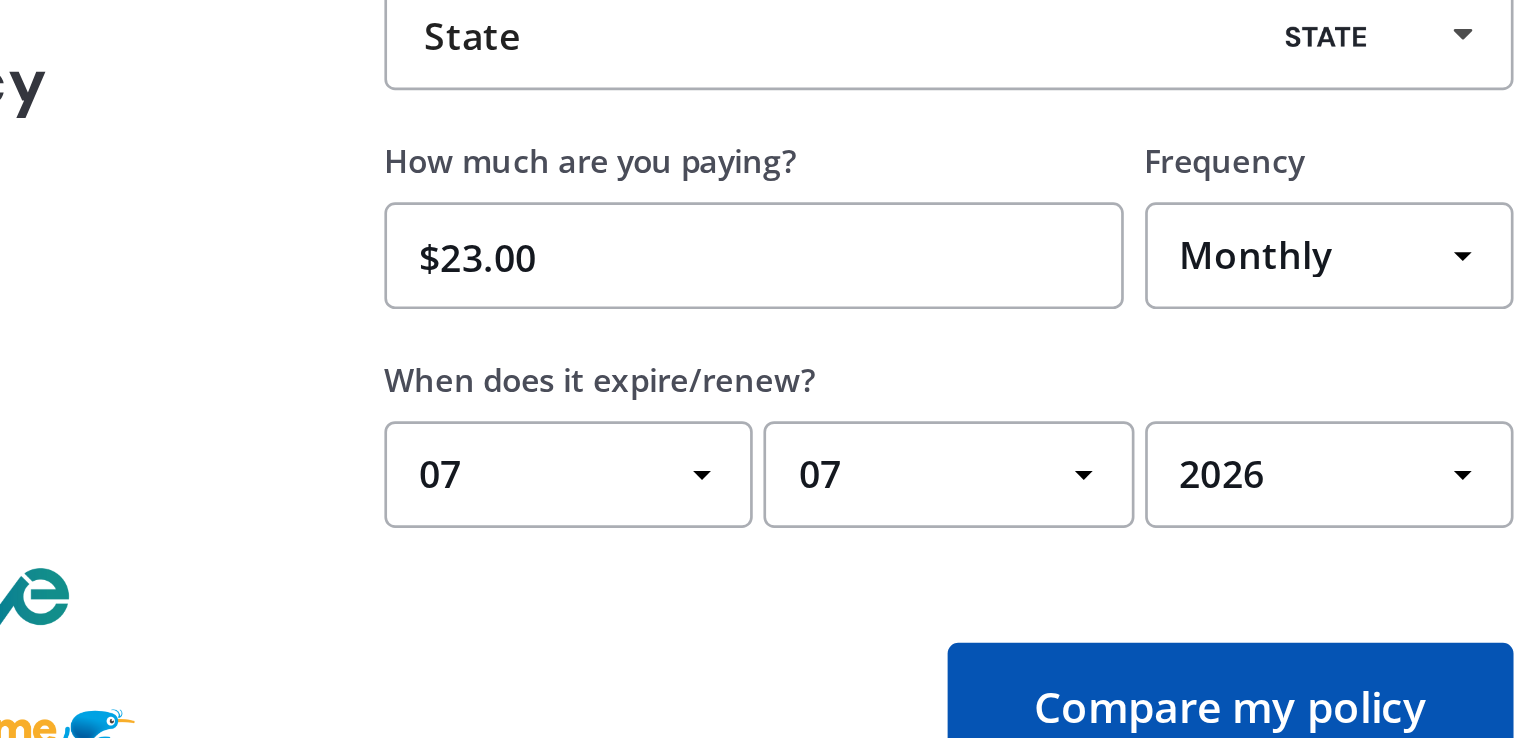 click on "Compare my policy" at bounding box center [941, 608] 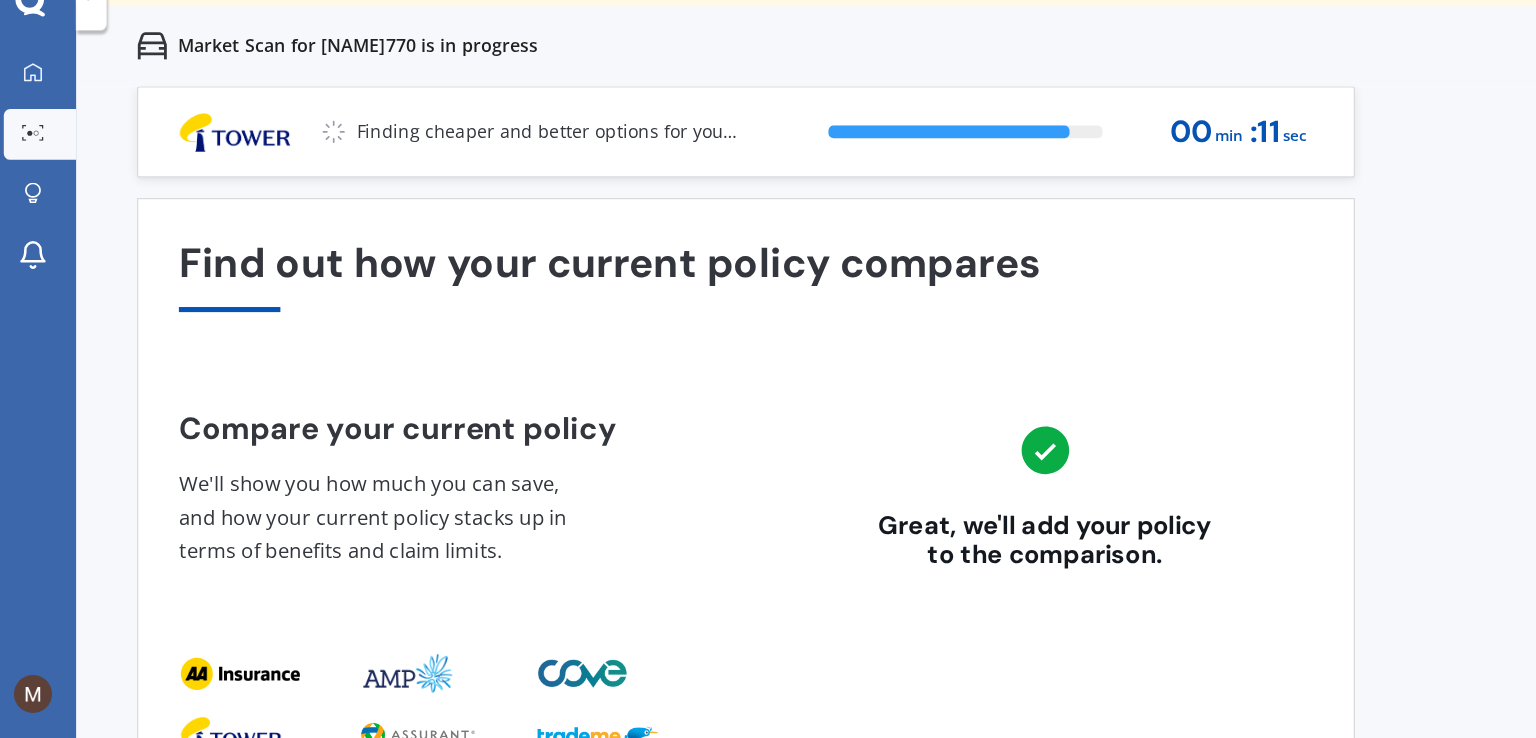 click on "Great, we'll add your policy to the comparison." at bounding box center [835, 426] 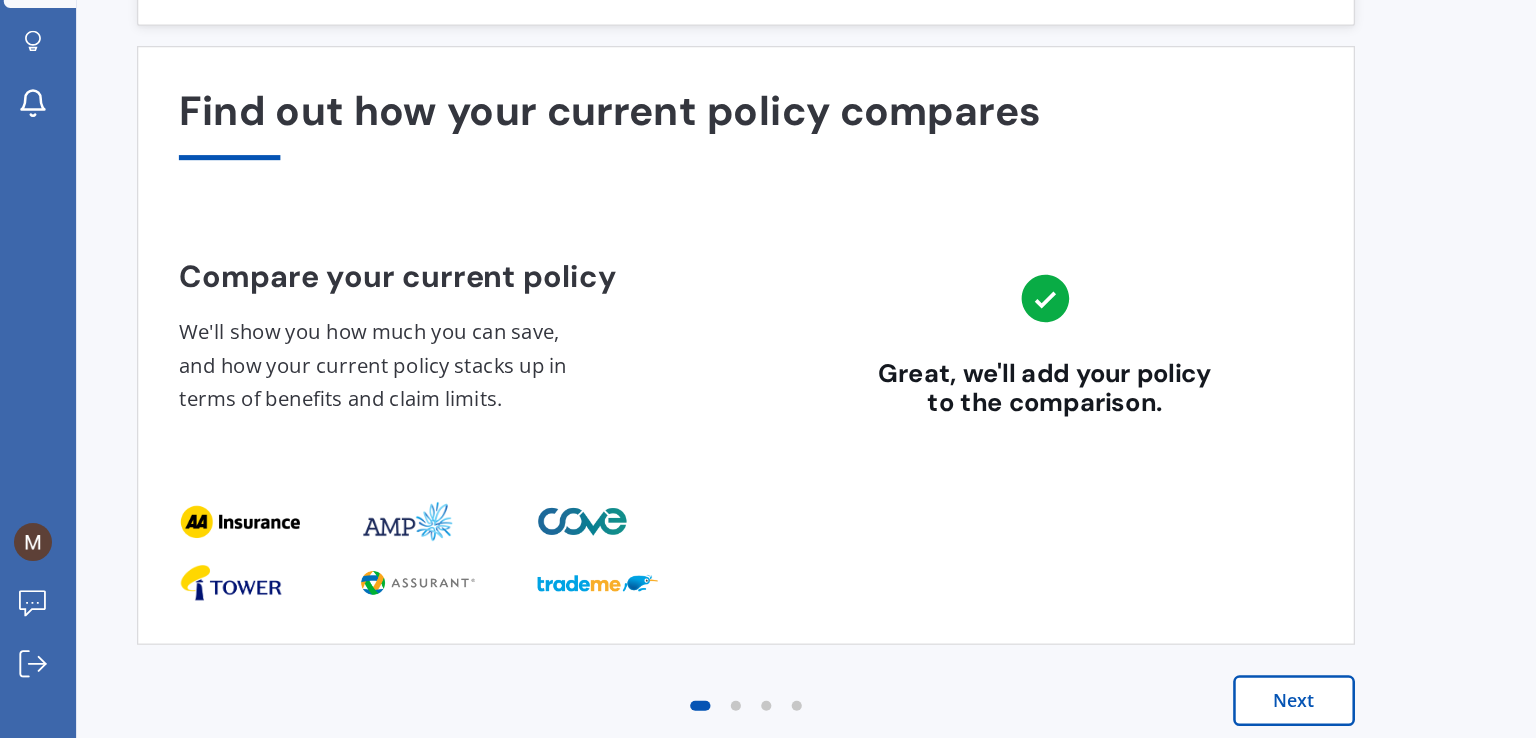 scroll, scrollTop: 0, scrollLeft: 0, axis: both 